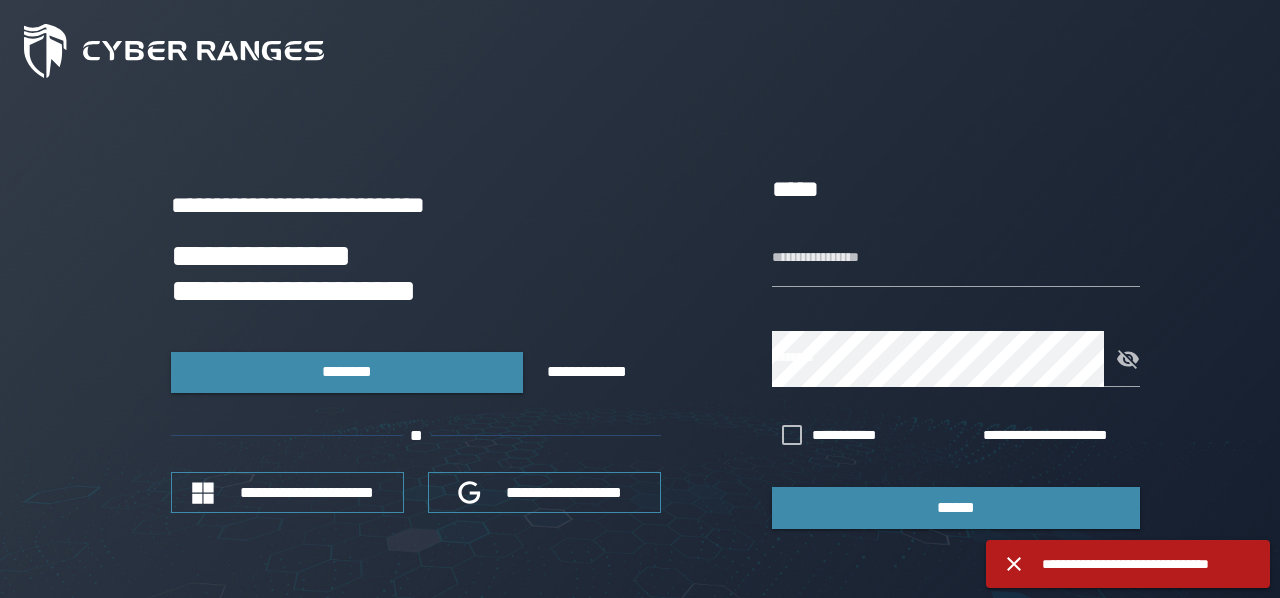 scroll, scrollTop: 0, scrollLeft: 0, axis: both 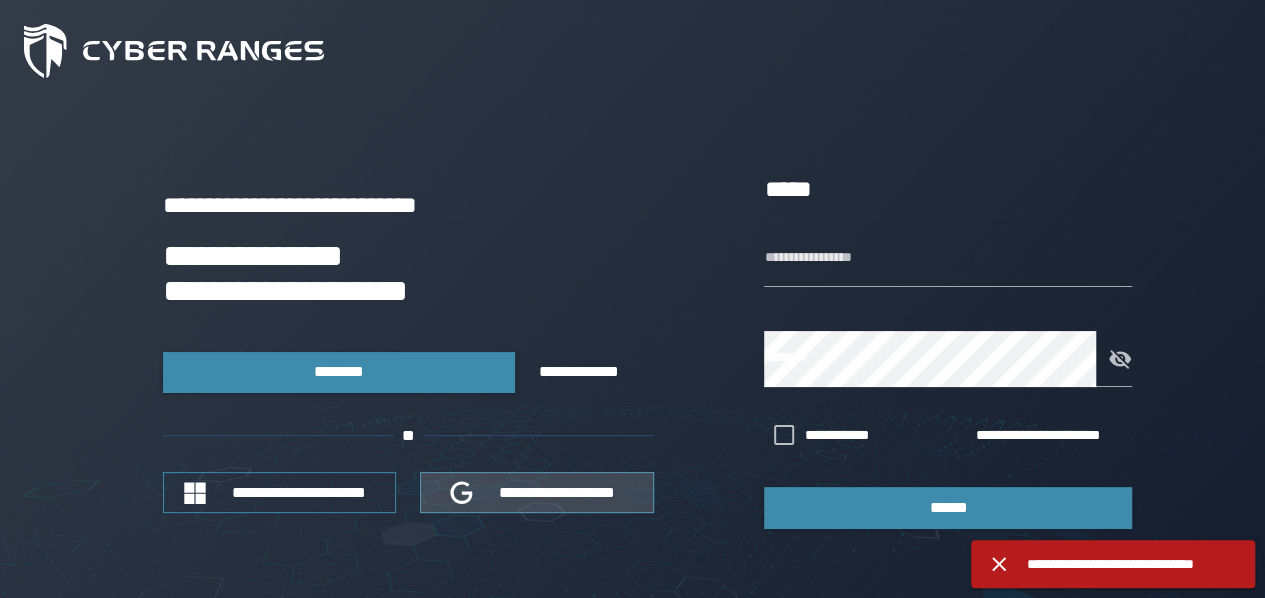 type on "********" 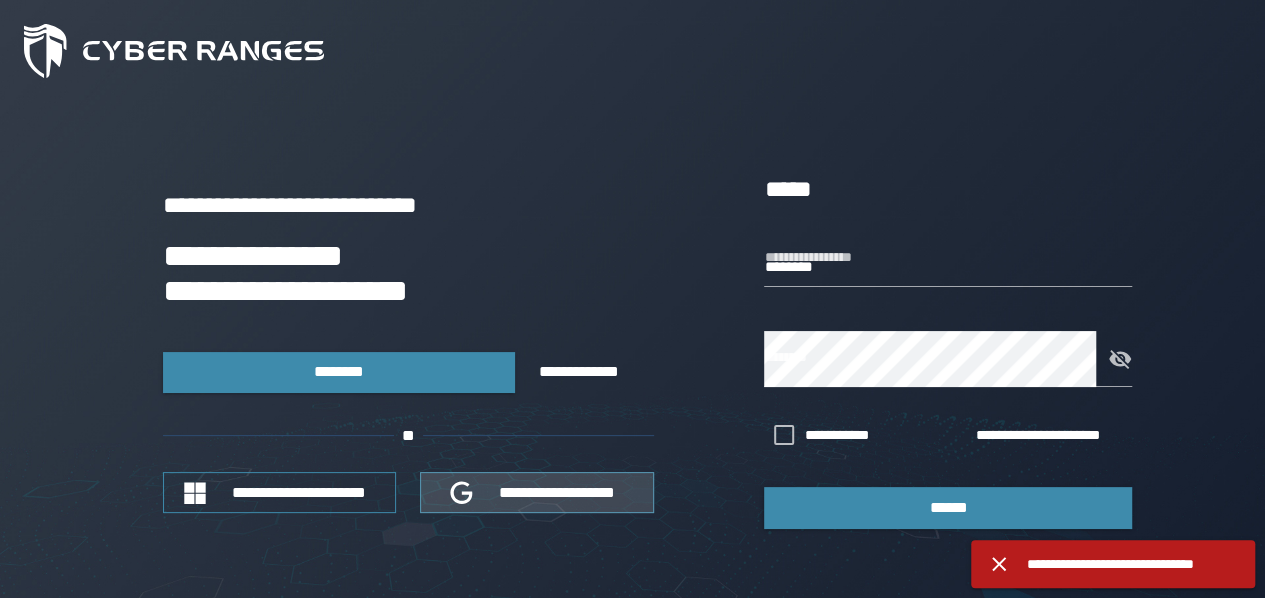click on "**********" at bounding box center [536, 492] 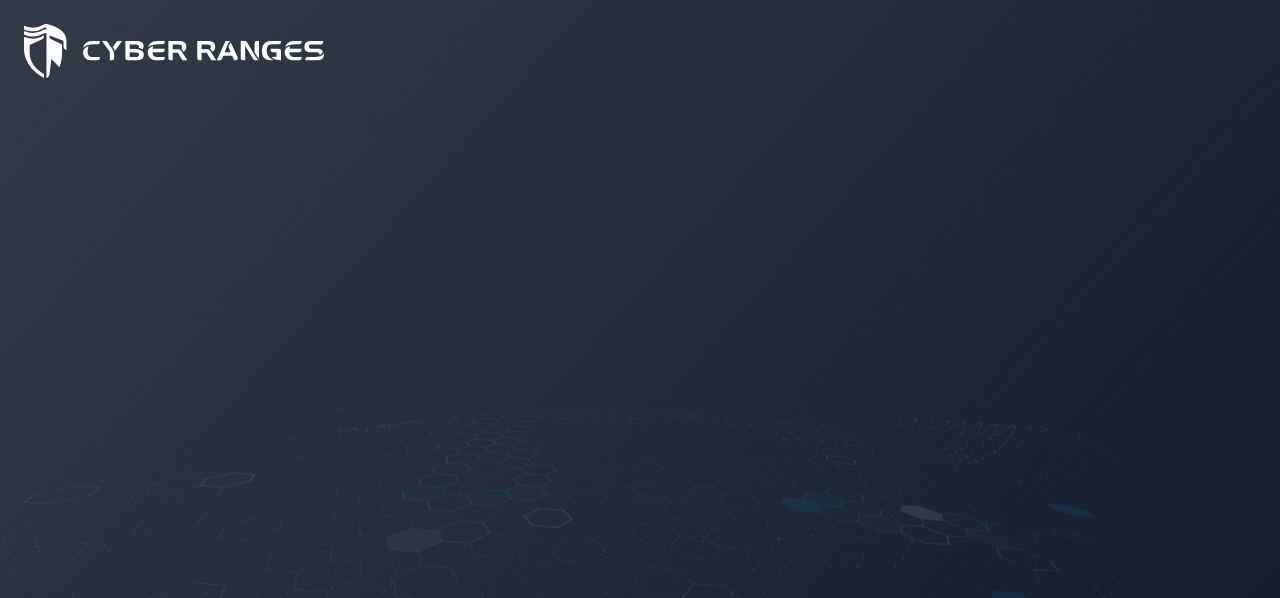 scroll, scrollTop: 0, scrollLeft: 0, axis: both 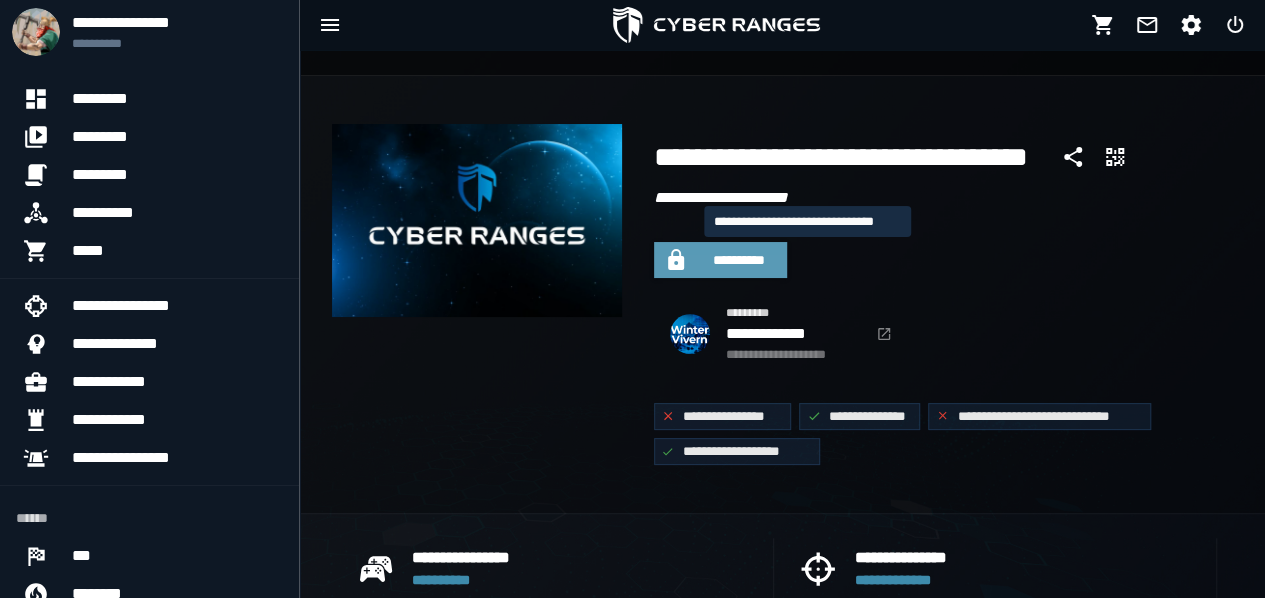 click on "**********" at bounding box center [739, 260] 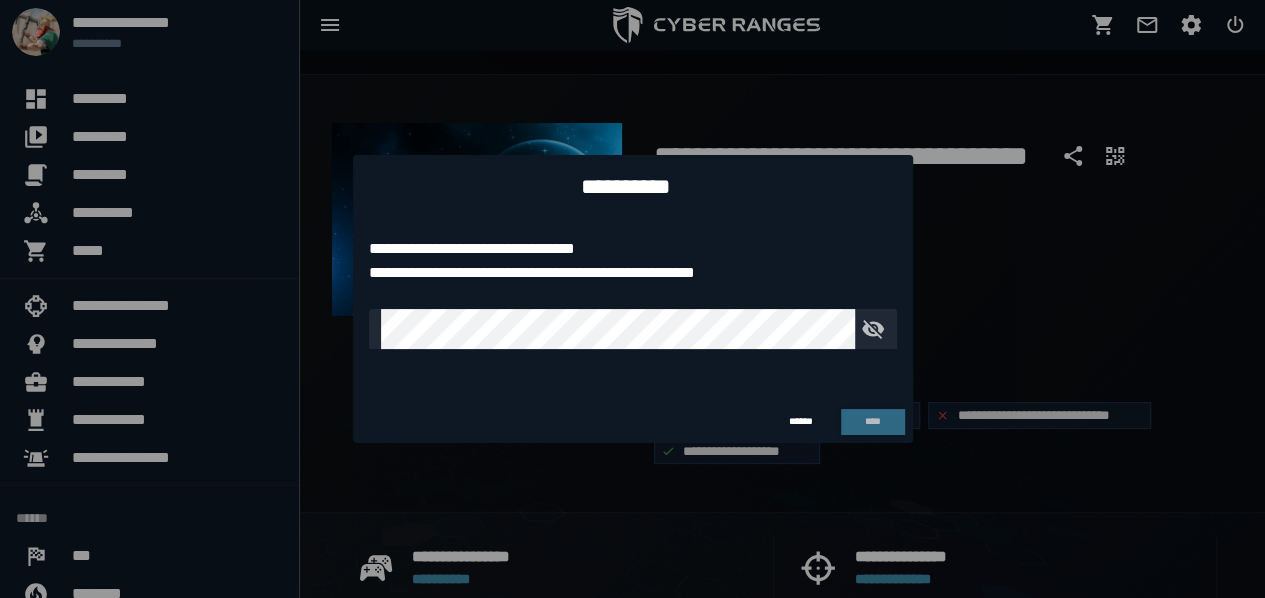 type on "********" 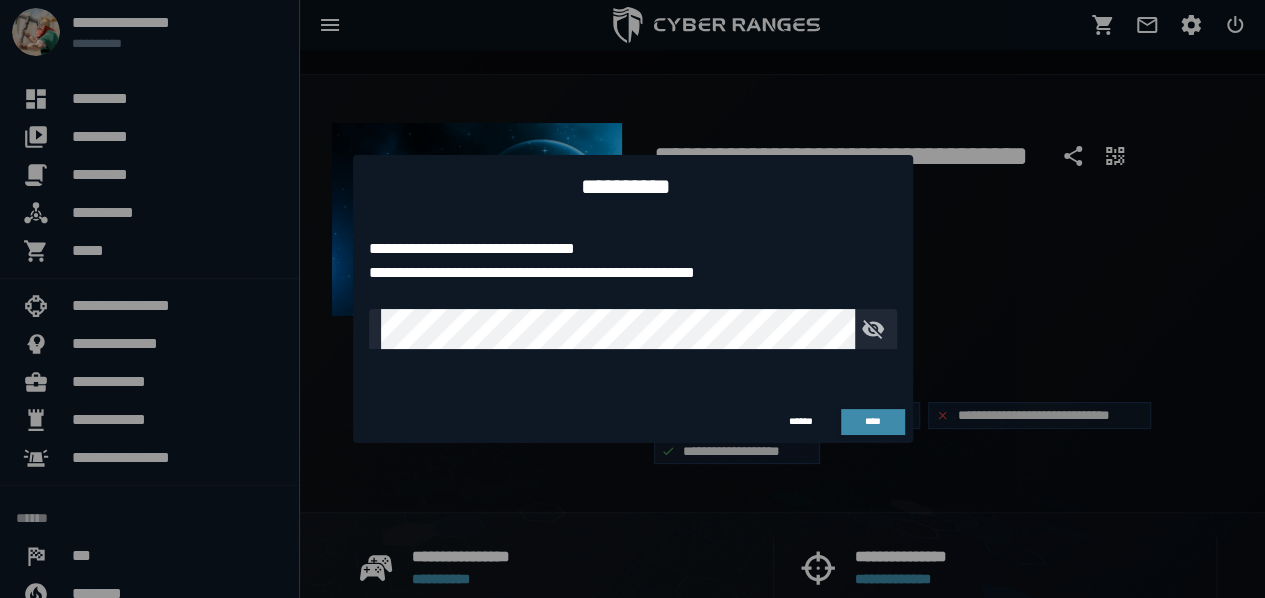 type 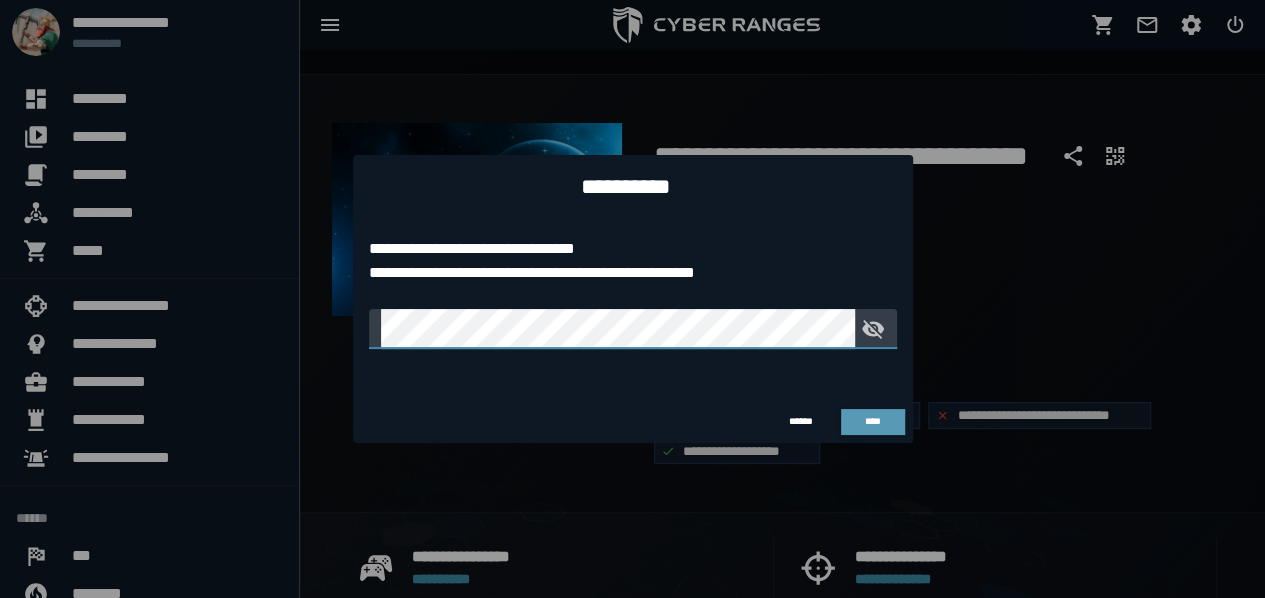 click on "****" at bounding box center (872, 421) 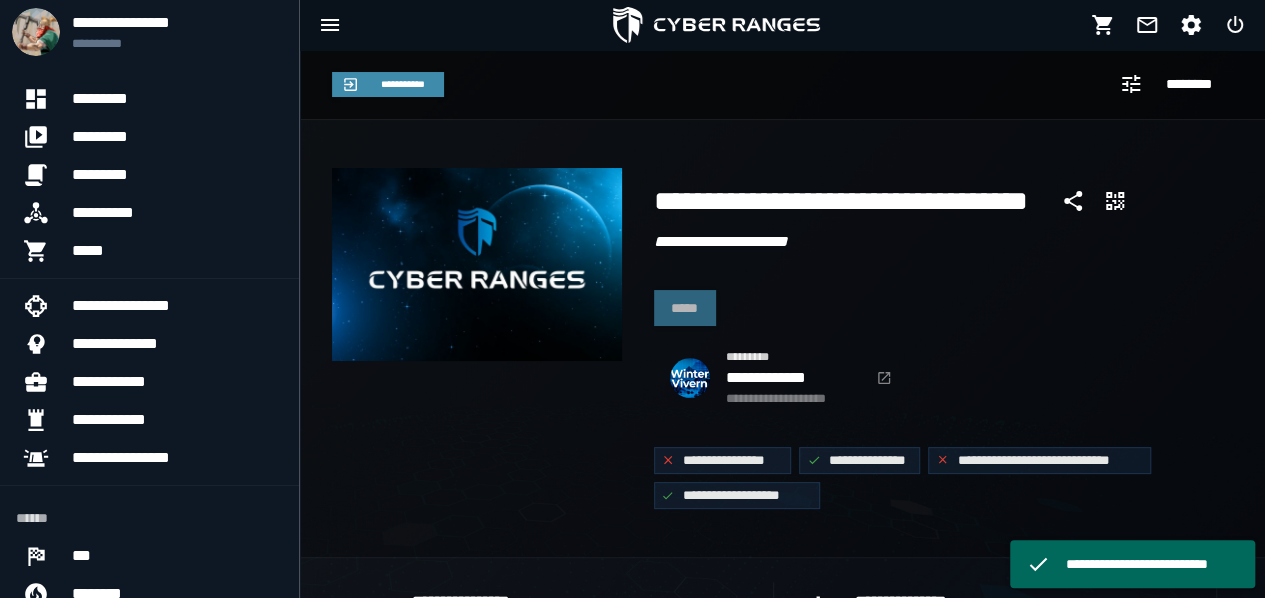 scroll, scrollTop: 44, scrollLeft: 0, axis: vertical 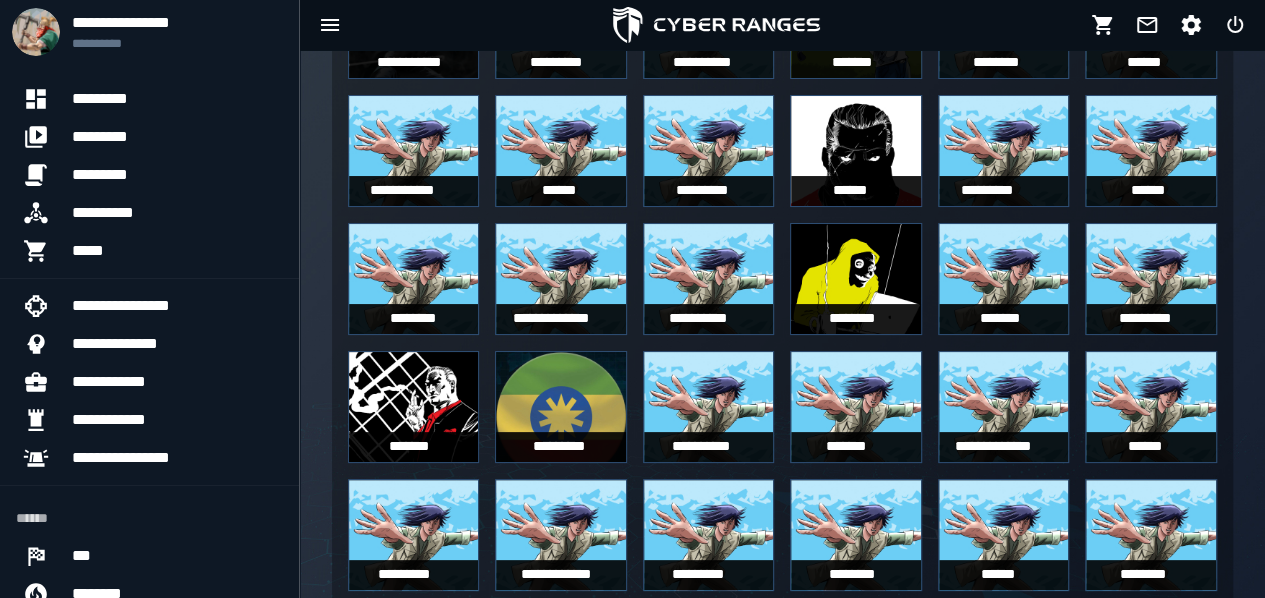 click 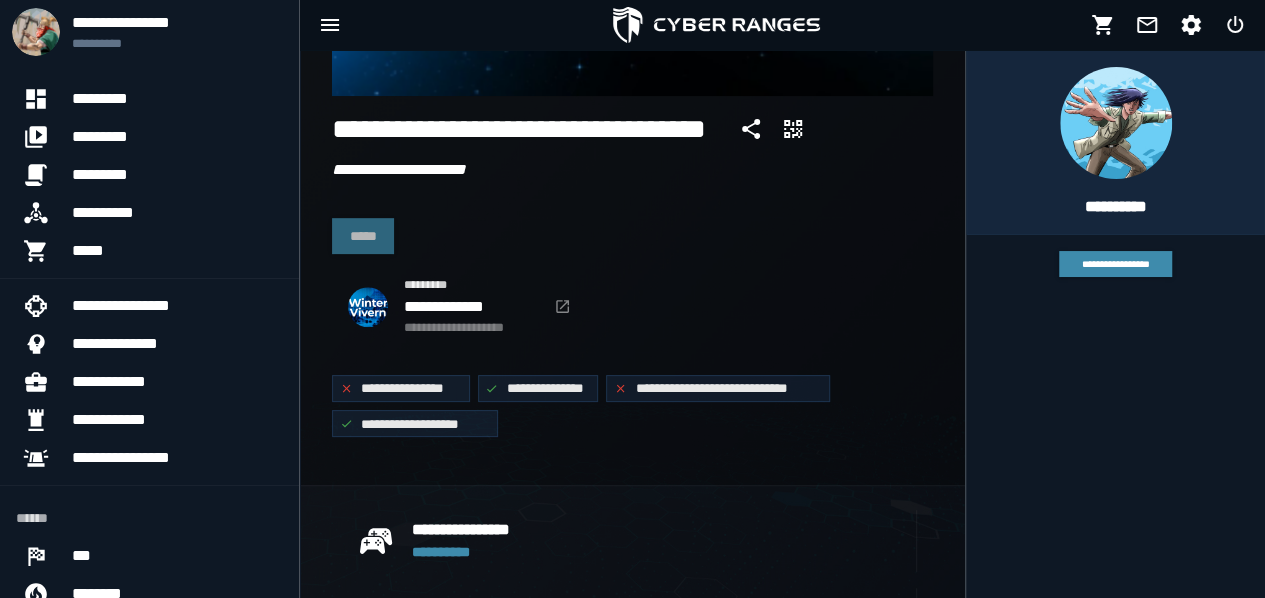 scroll, scrollTop: 467, scrollLeft: 0, axis: vertical 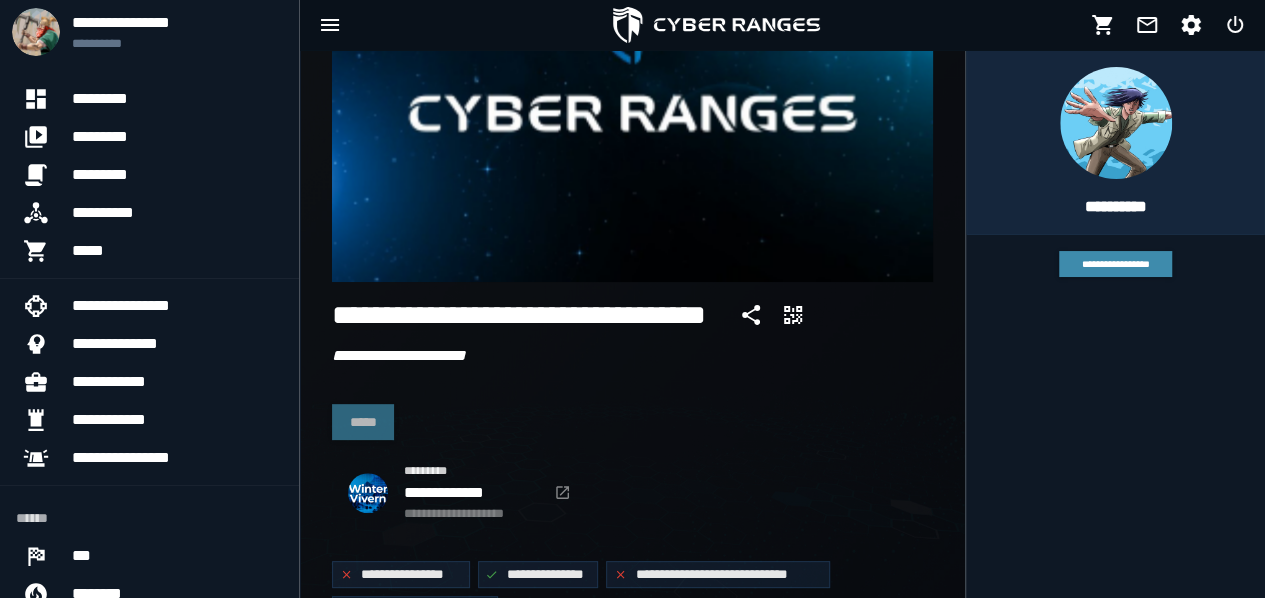 click at bounding box center [632, 82] 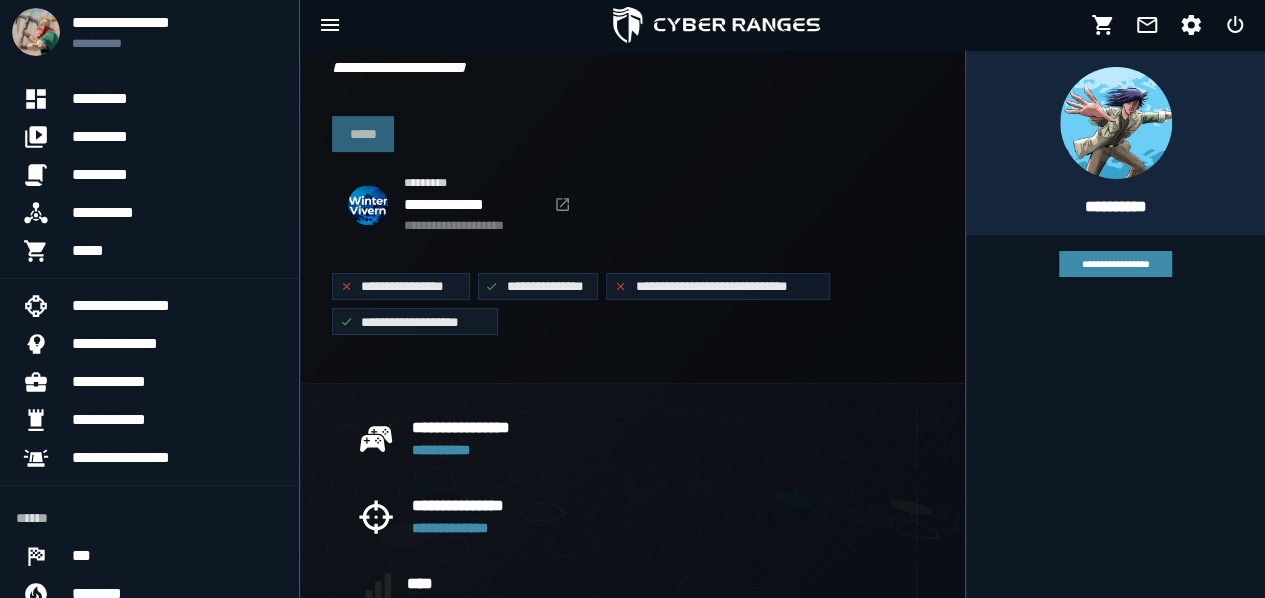 scroll, scrollTop: 552, scrollLeft: 0, axis: vertical 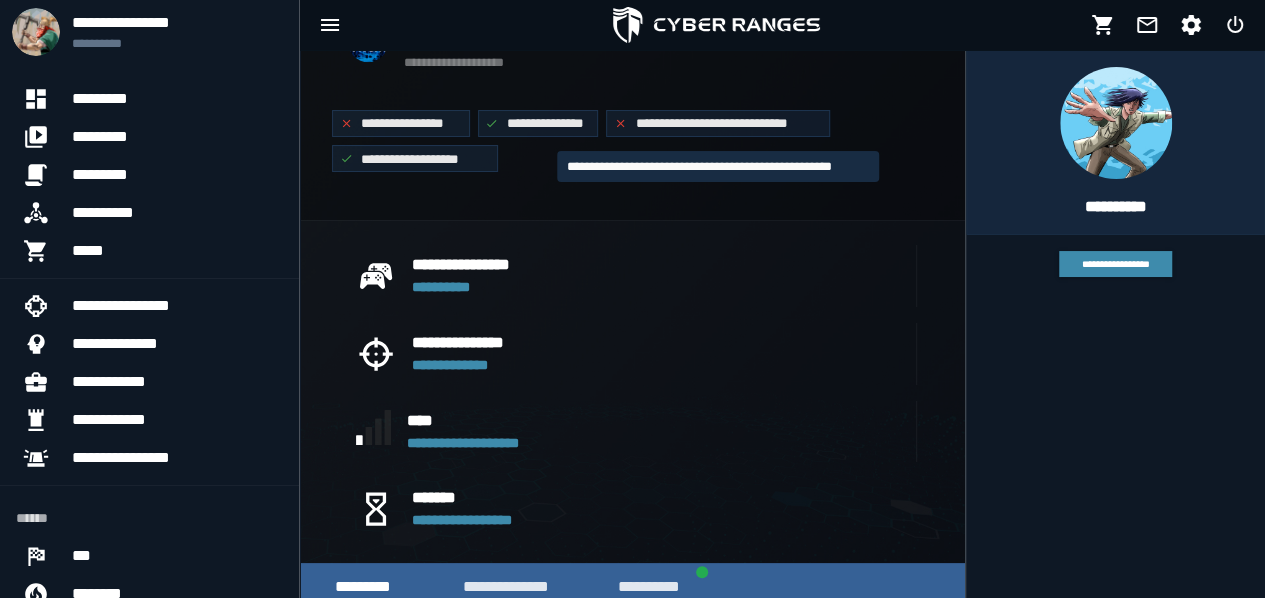 click on "**********" 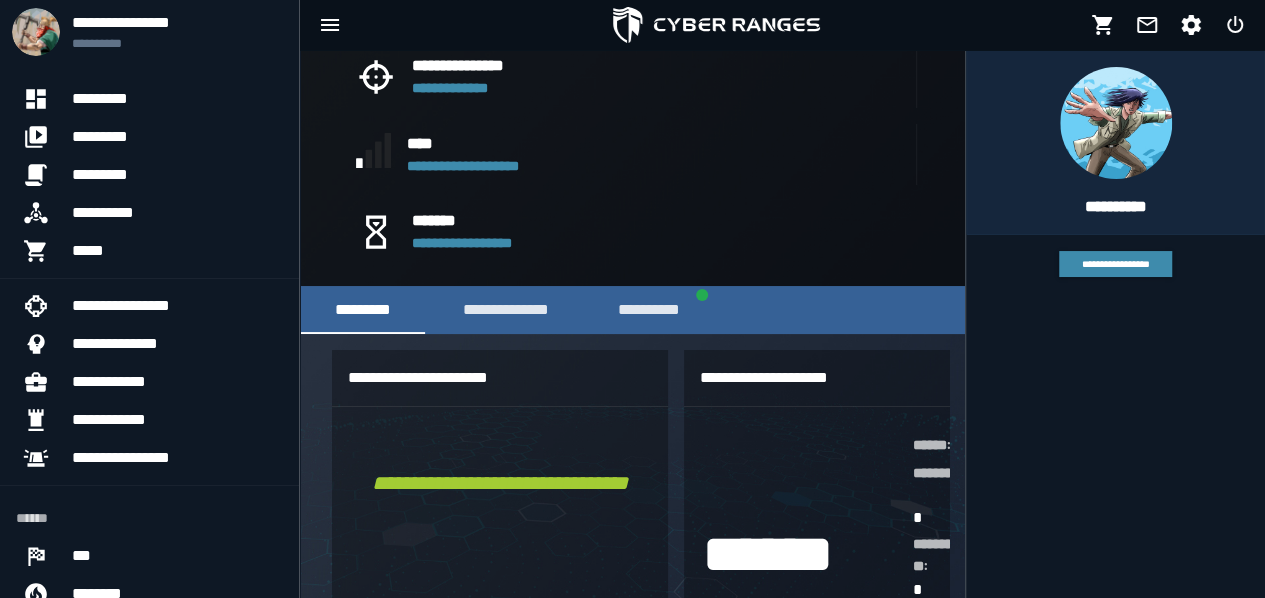 scroll, scrollTop: 1020, scrollLeft: 0, axis: vertical 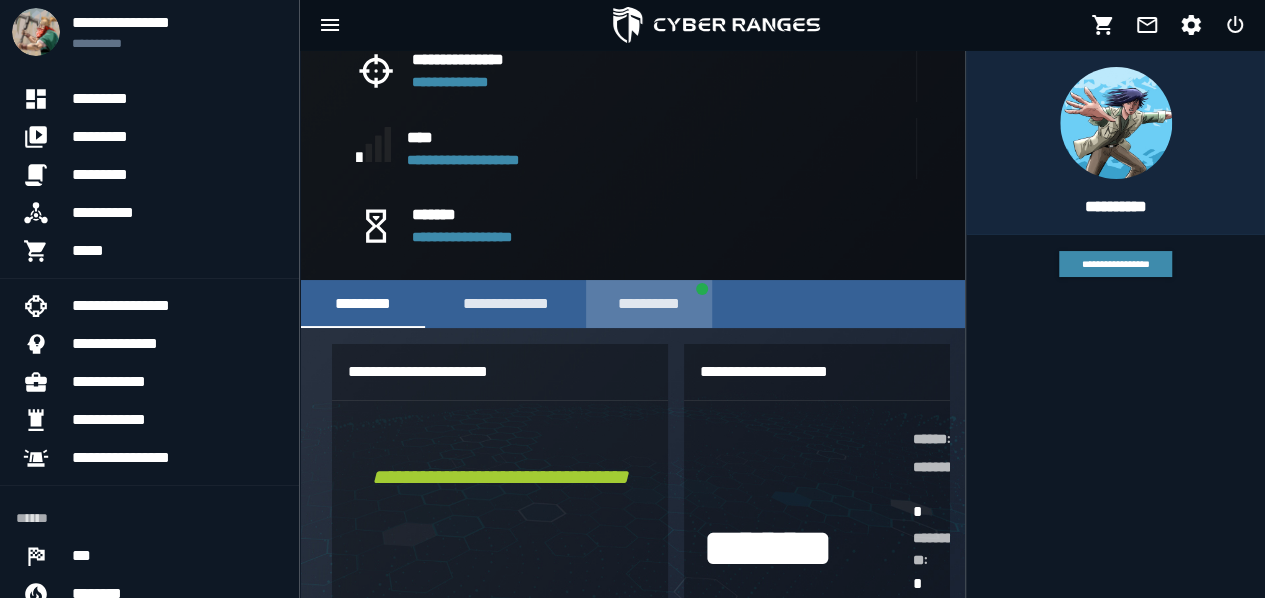 click on "**********" at bounding box center [649, 304] 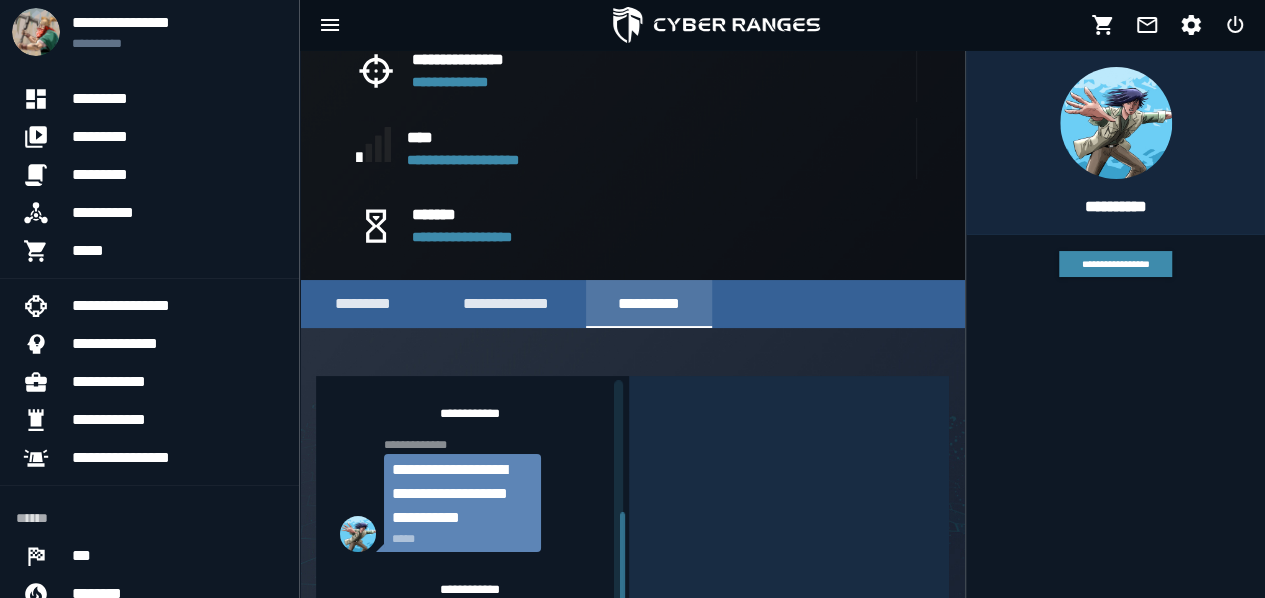 scroll, scrollTop: 237, scrollLeft: 0, axis: vertical 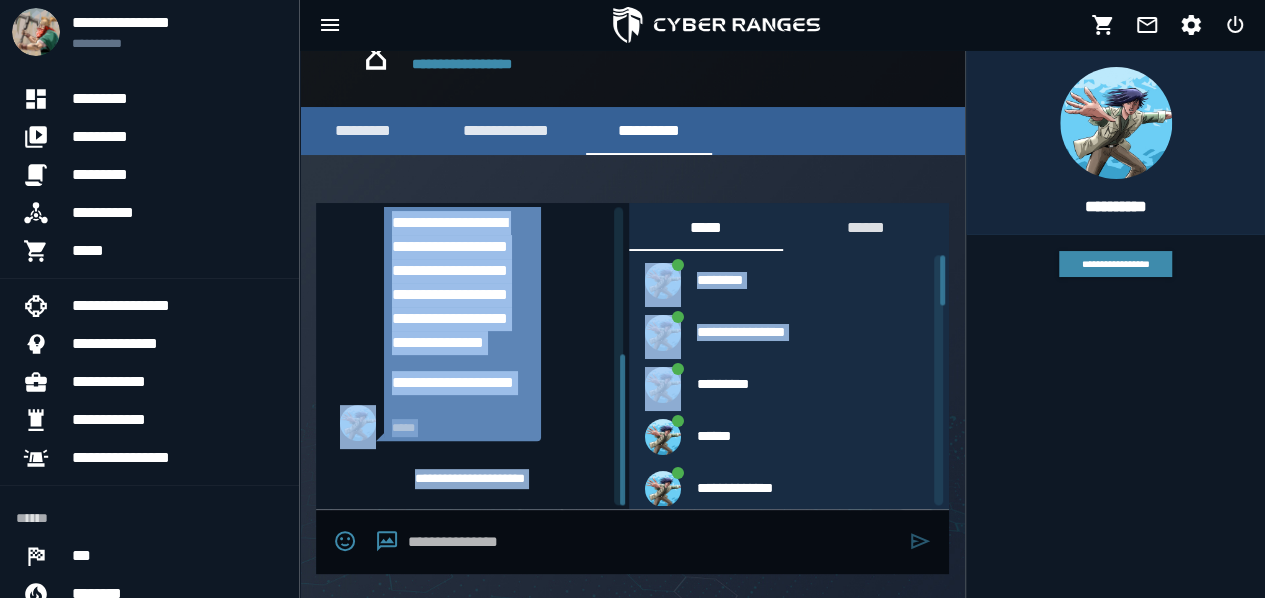 drag, startPoint x: 626, startPoint y: 429, endPoint x: 630, endPoint y: 407, distance: 22.36068 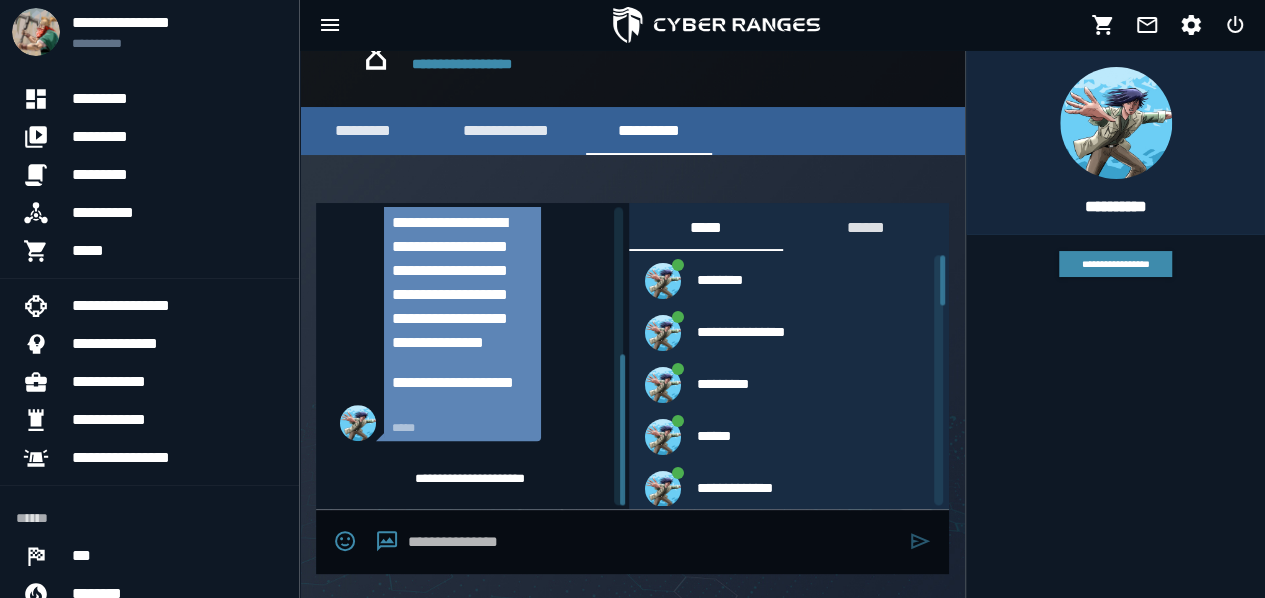click on "**********" at bounding box center [472, 356] 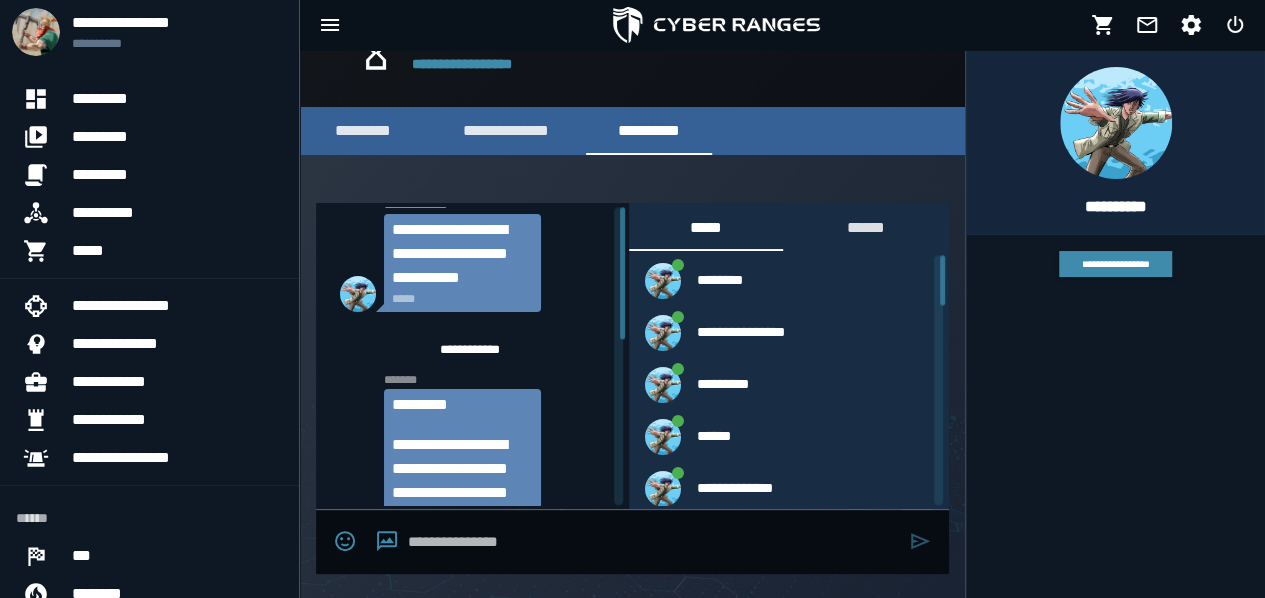 scroll, scrollTop: 0, scrollLeft: 0, axis: both 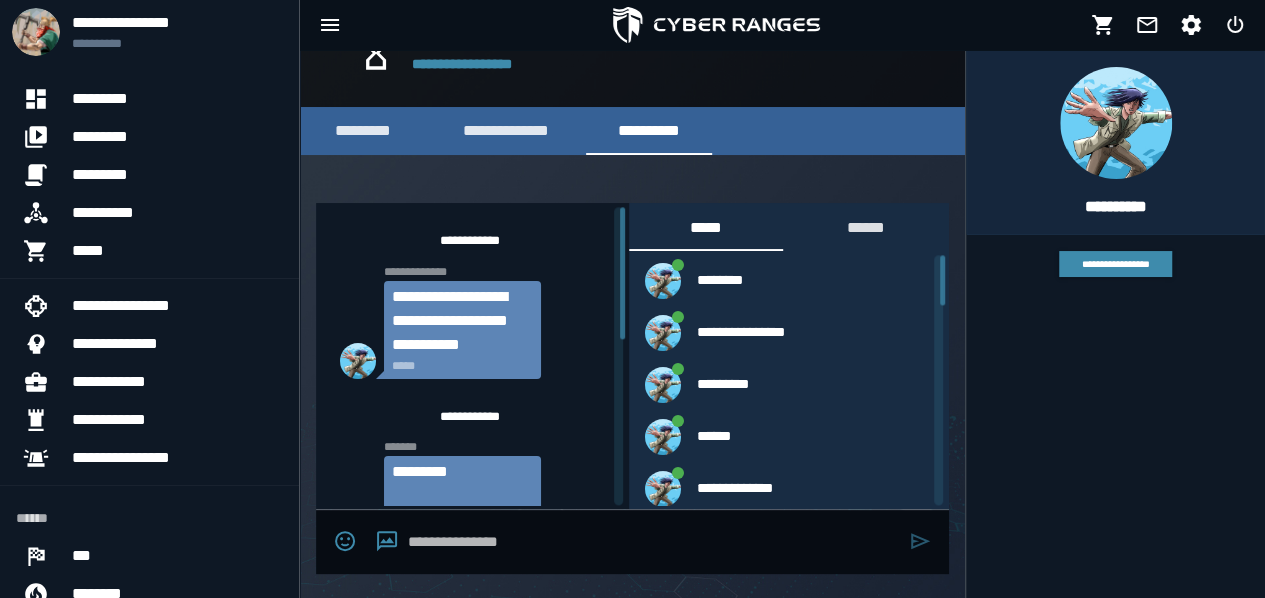 drag, startPoint x: 623, startPoint y: 424, endPoint x: 685, endPoint y: 255, distance: 180.01389 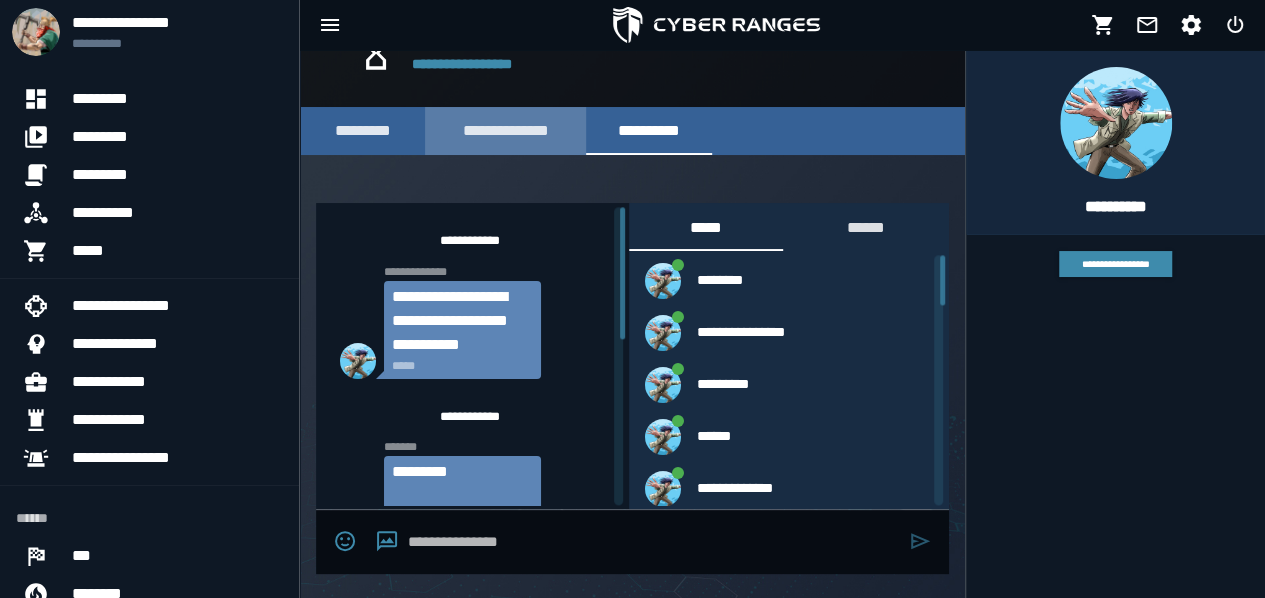 click on "**********" at bounding box center [505, 131] 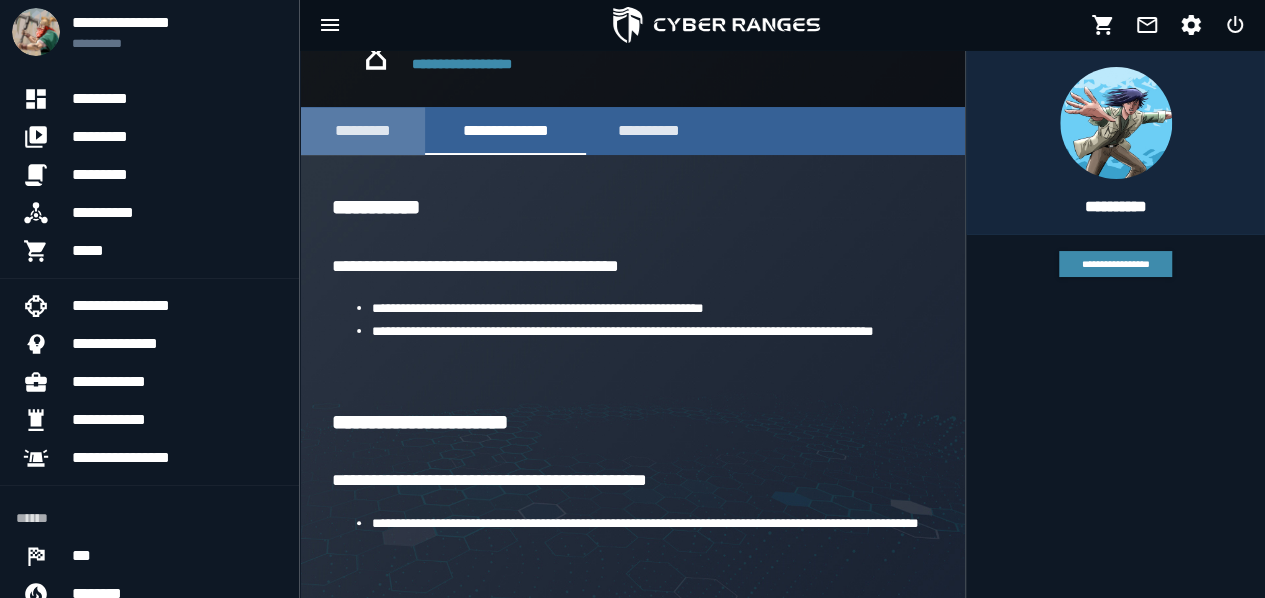 click on "*********" at bounding box center (362, 131) 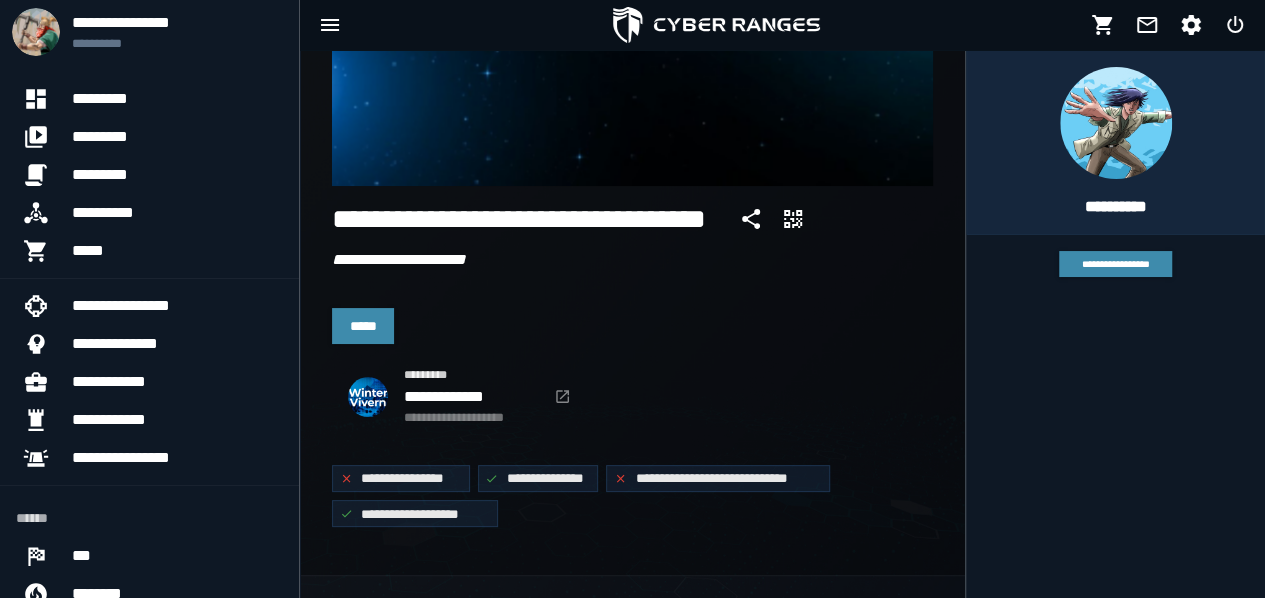 scroll, scrollTop: 332, scrollLeft: 0, axis: vertical 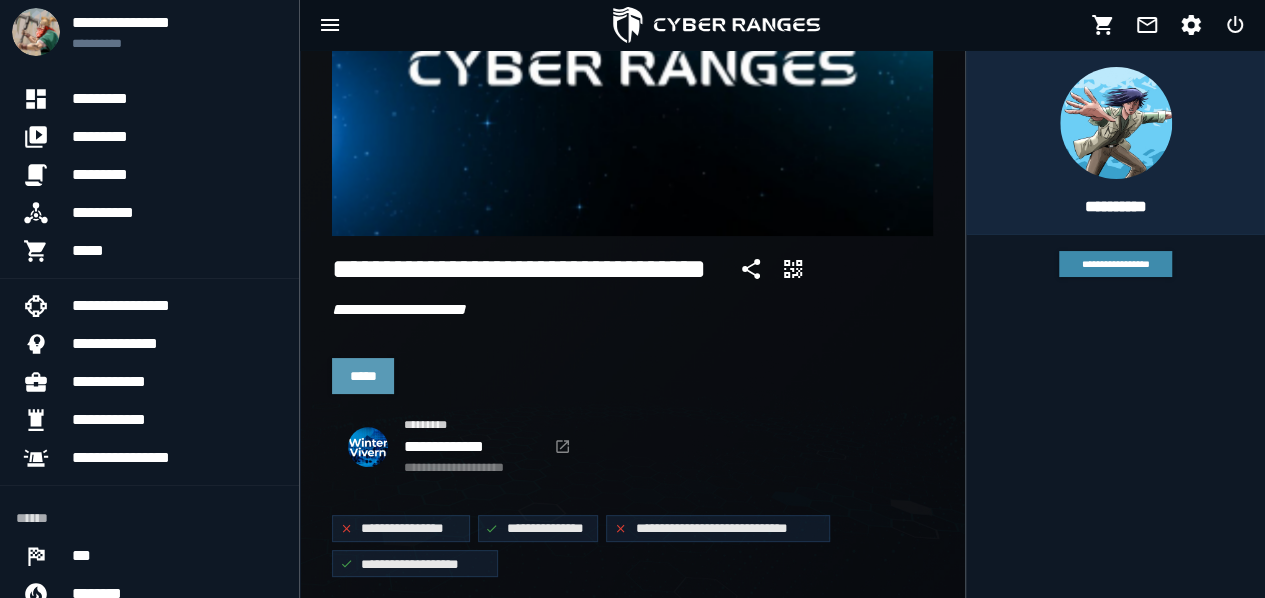 click on "*****" at bounding box center [363, 376] 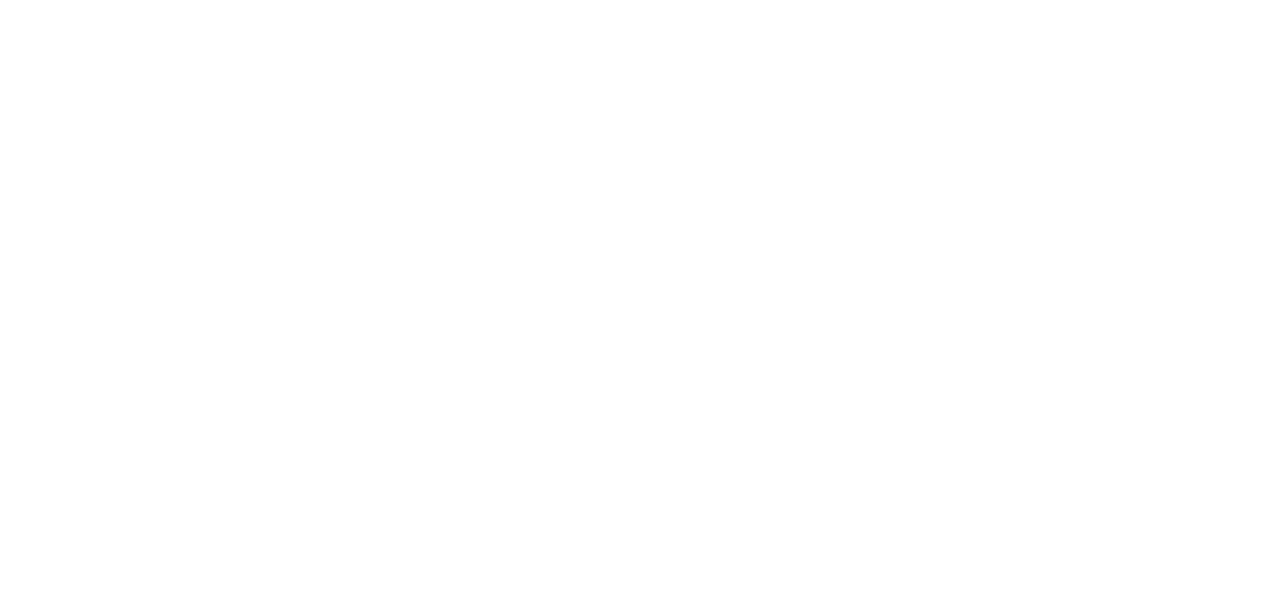 scroll, scrollTop: 0, scrollLeft: 0, axis: both 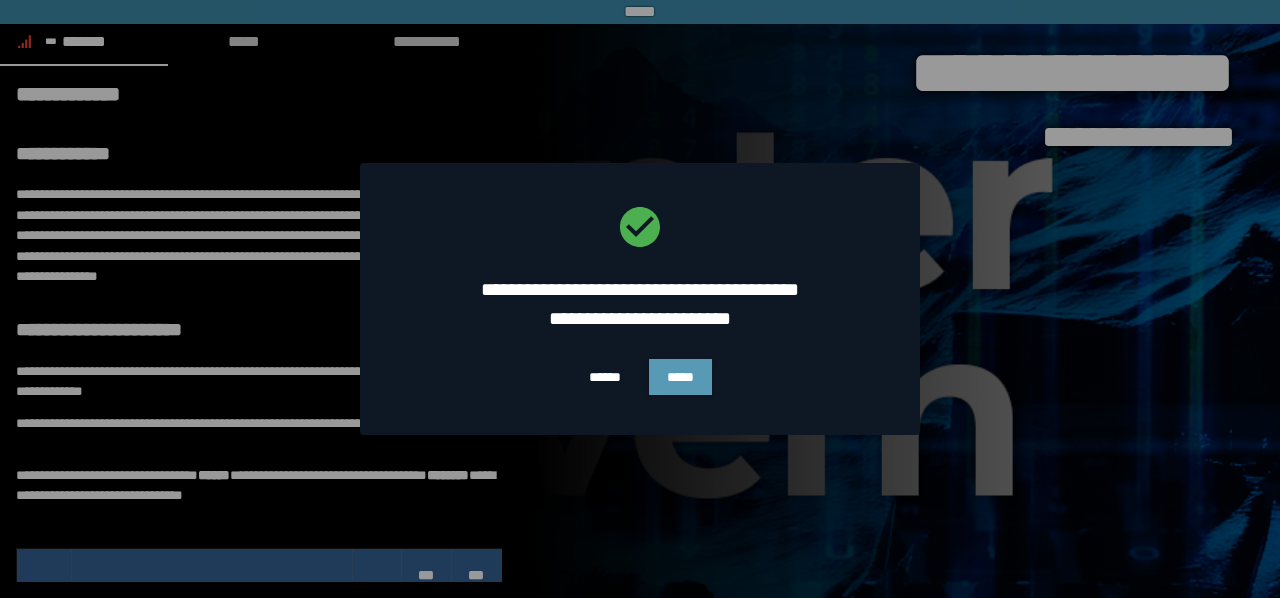 click on "*****" at bounding box center [680, 377] 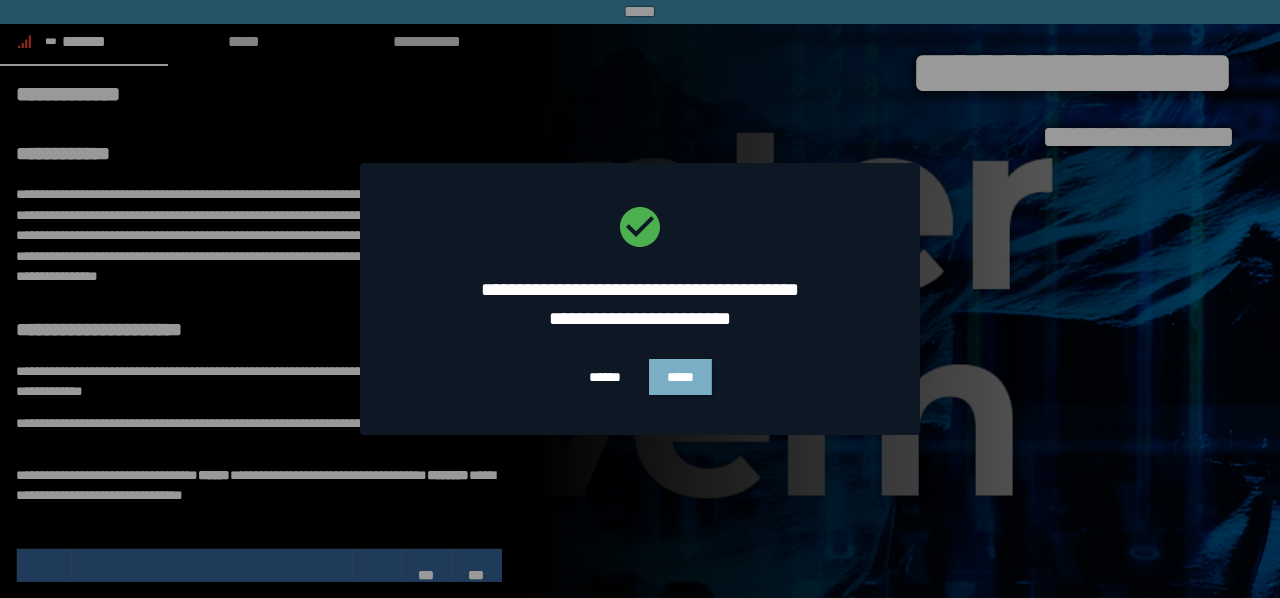 click on "*****" at bounding box center (680, 377) 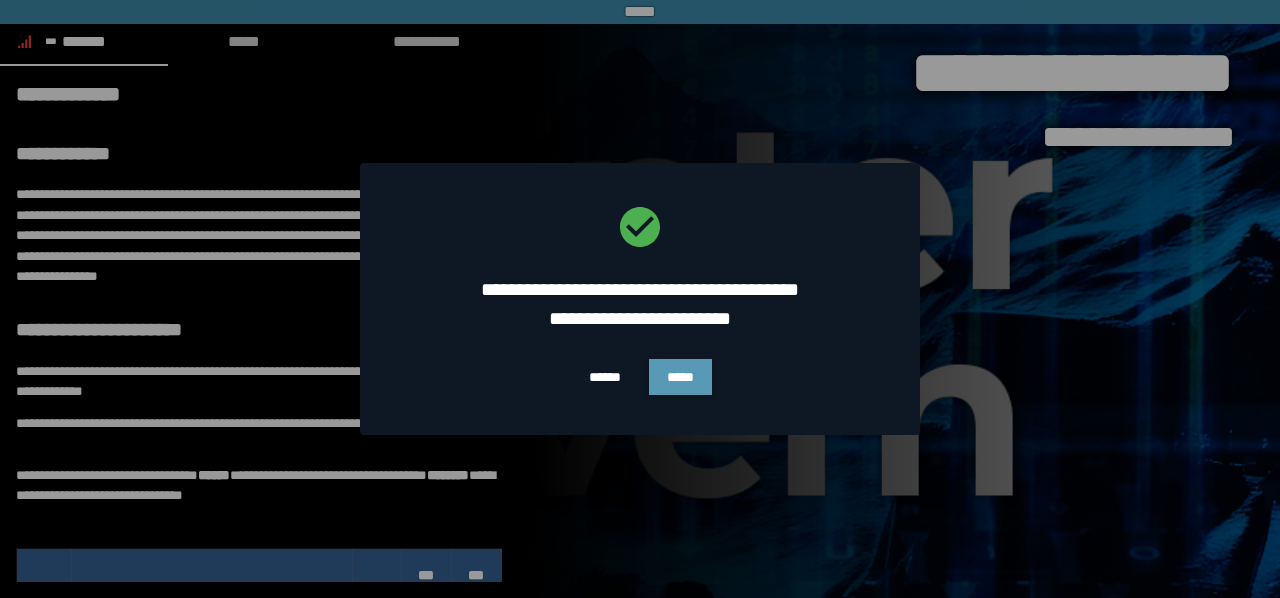 click on "*****" at bounding box center [680, 377] 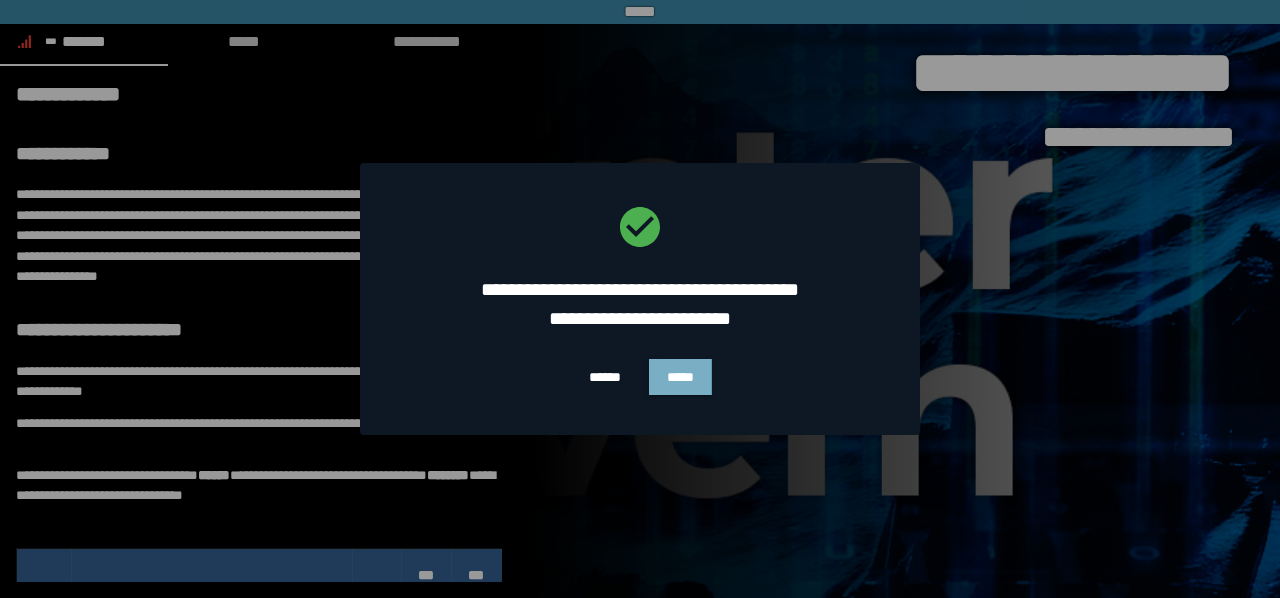 click on "*****" at bounding box center (680, 377) 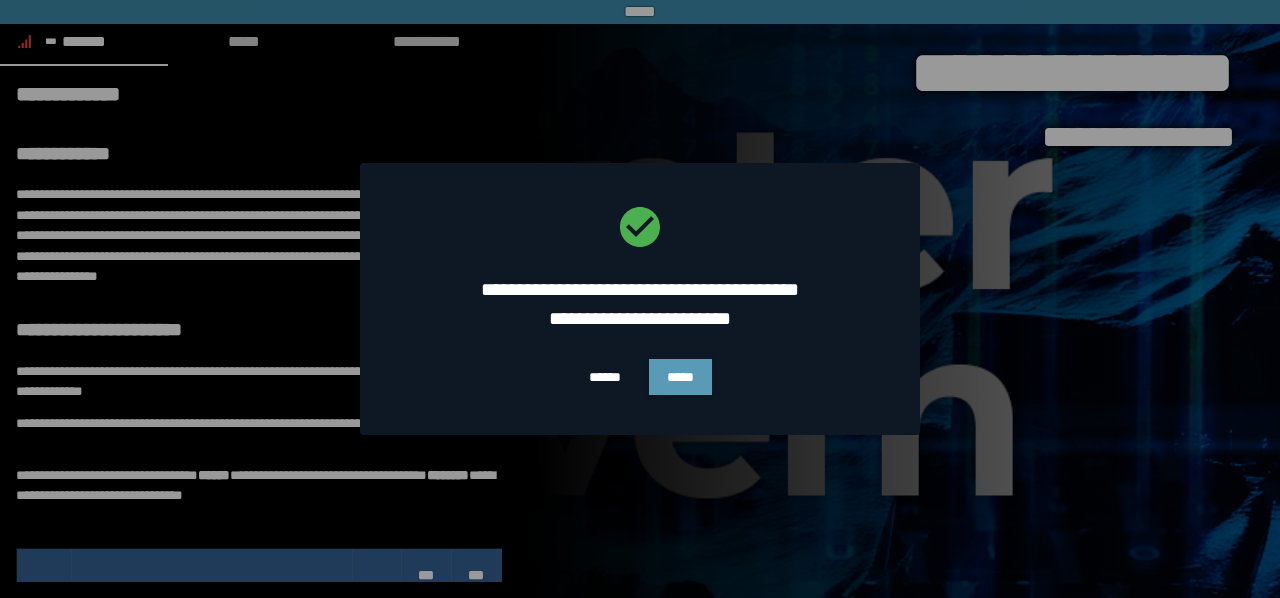 click on "*****" at bounding box center (680, 377) 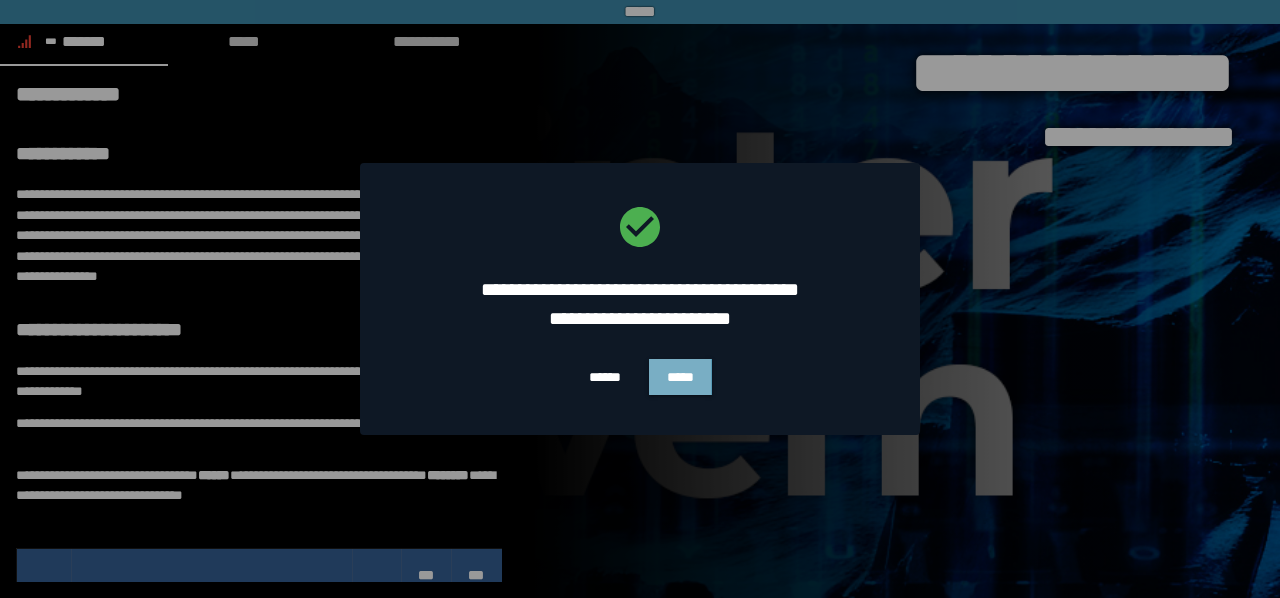 click on "*****" at bounding box center (680, 377) 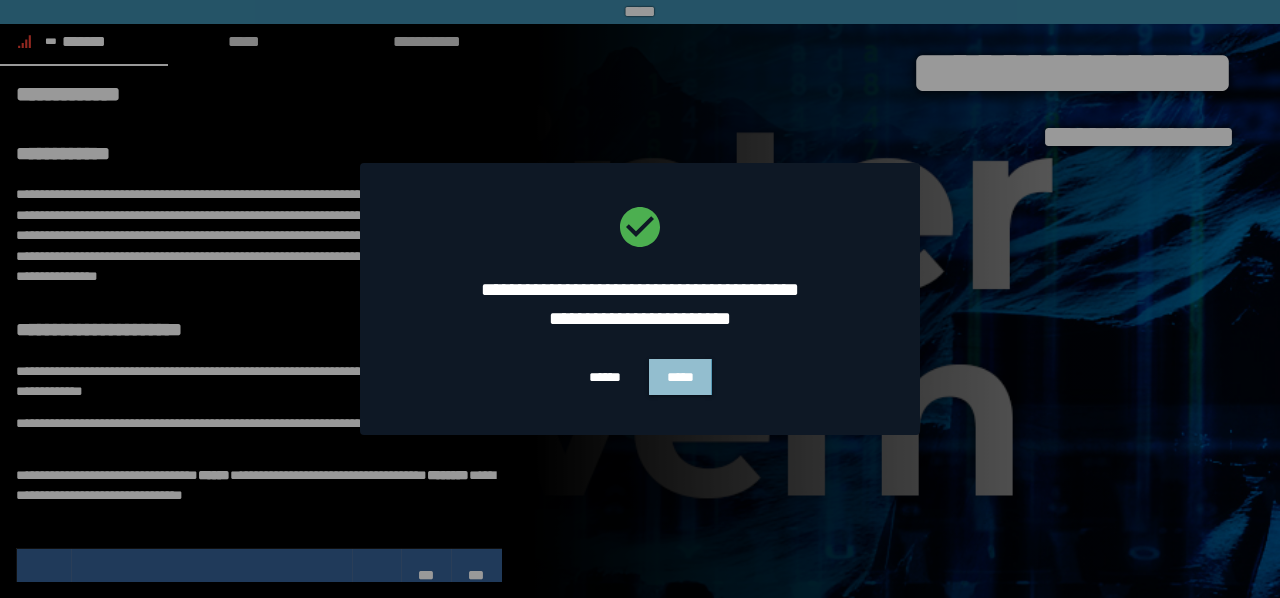 click on "*****" at bounding box center (680, 377) 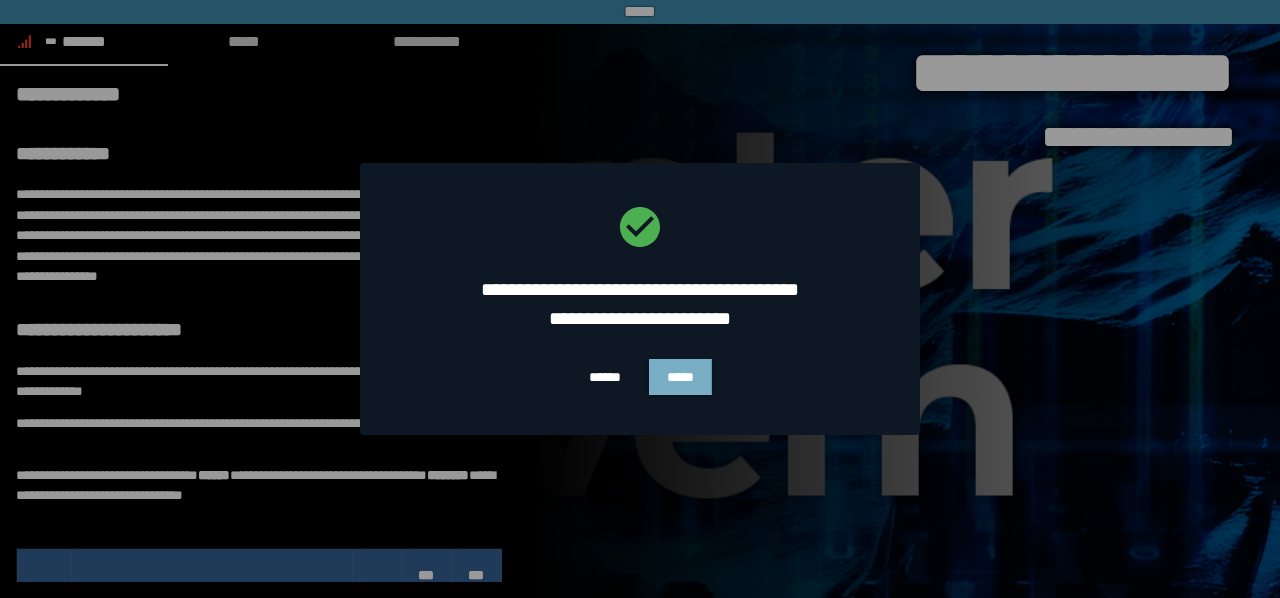 click on "*****" at bounding box center (680, 377) 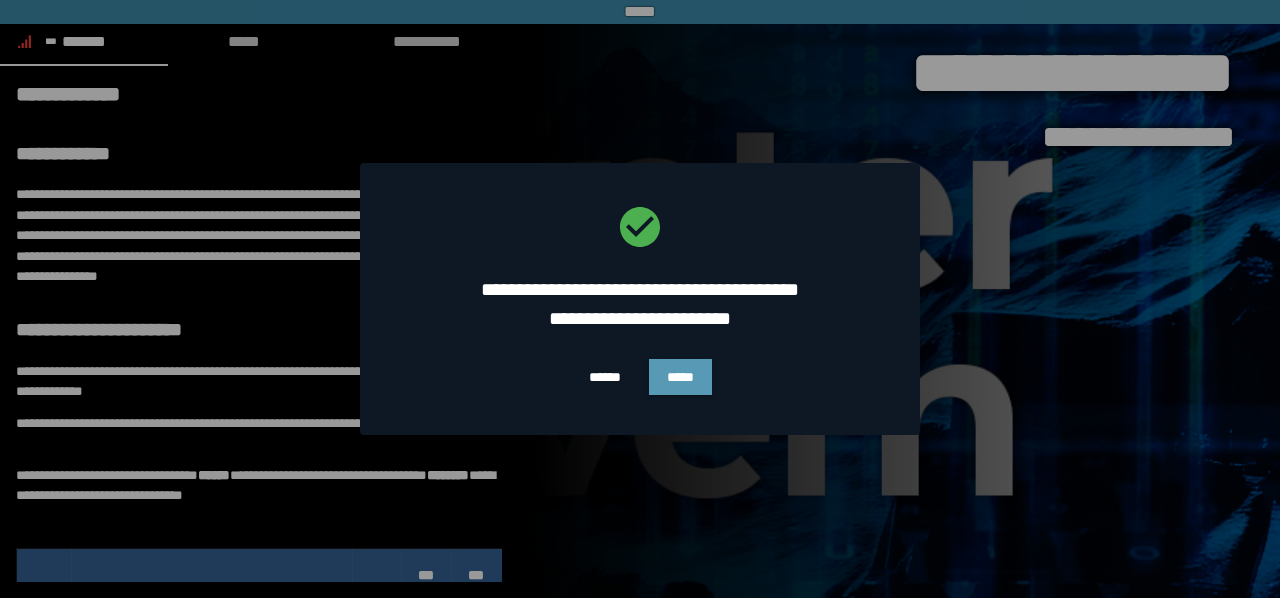 click on "*****" at bounding box center [680, 377] 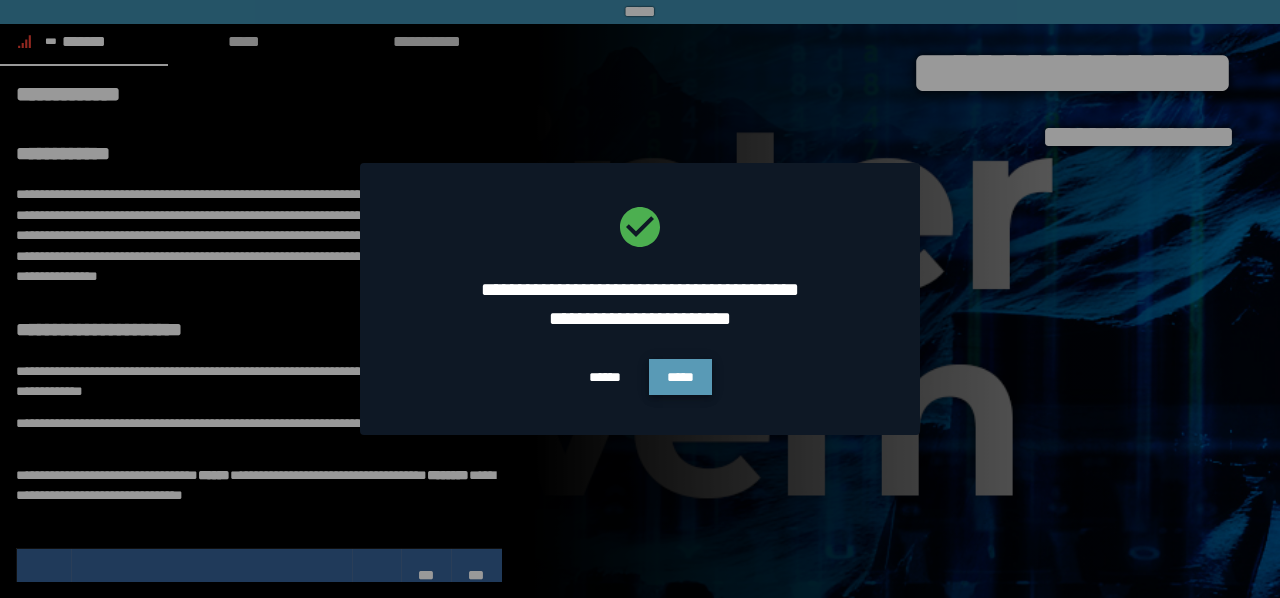 click on "*****" at bounding box center (680, 377) 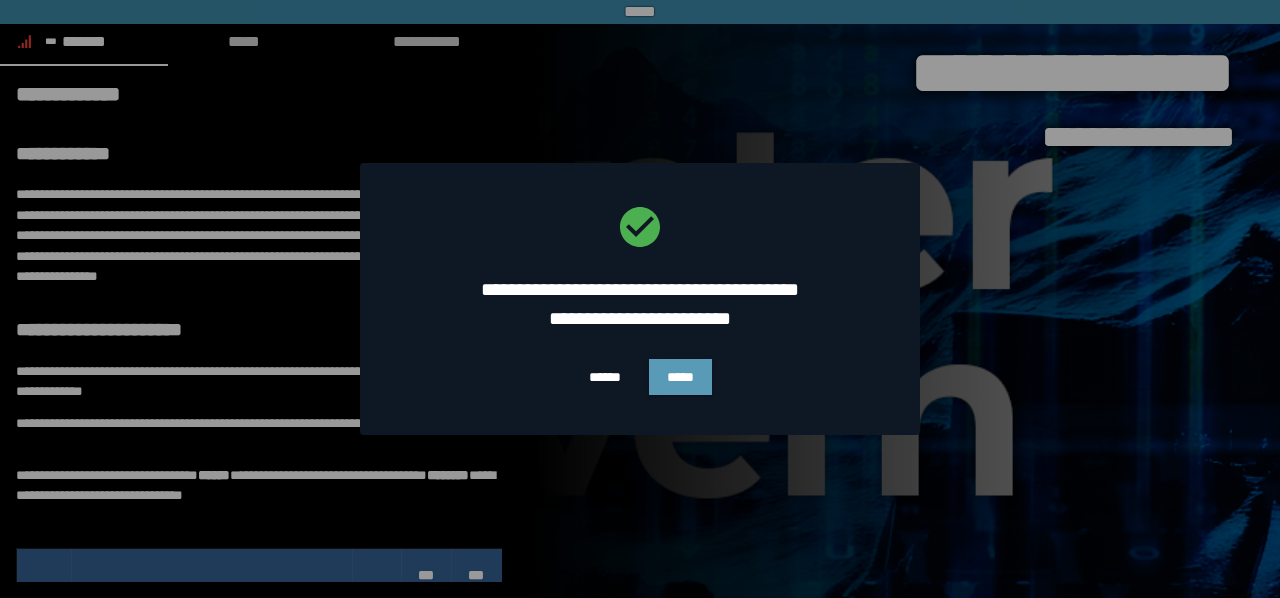 click on "*****" at bounding box center [680, 377] 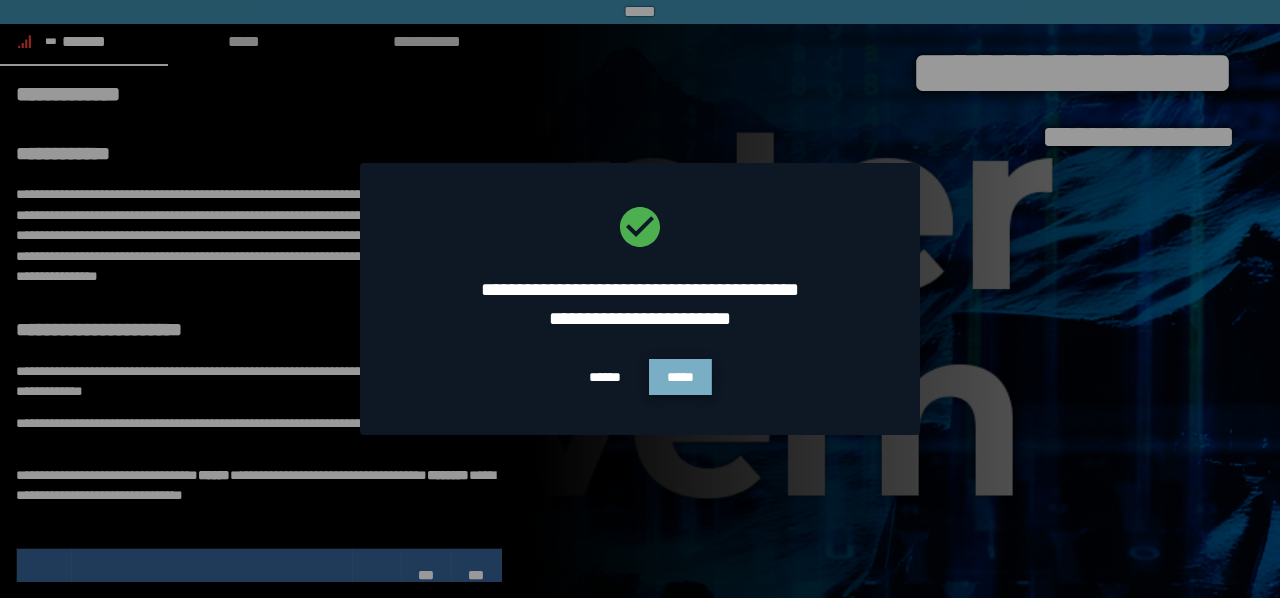 click on "*****" at bounding box center [680, 377] 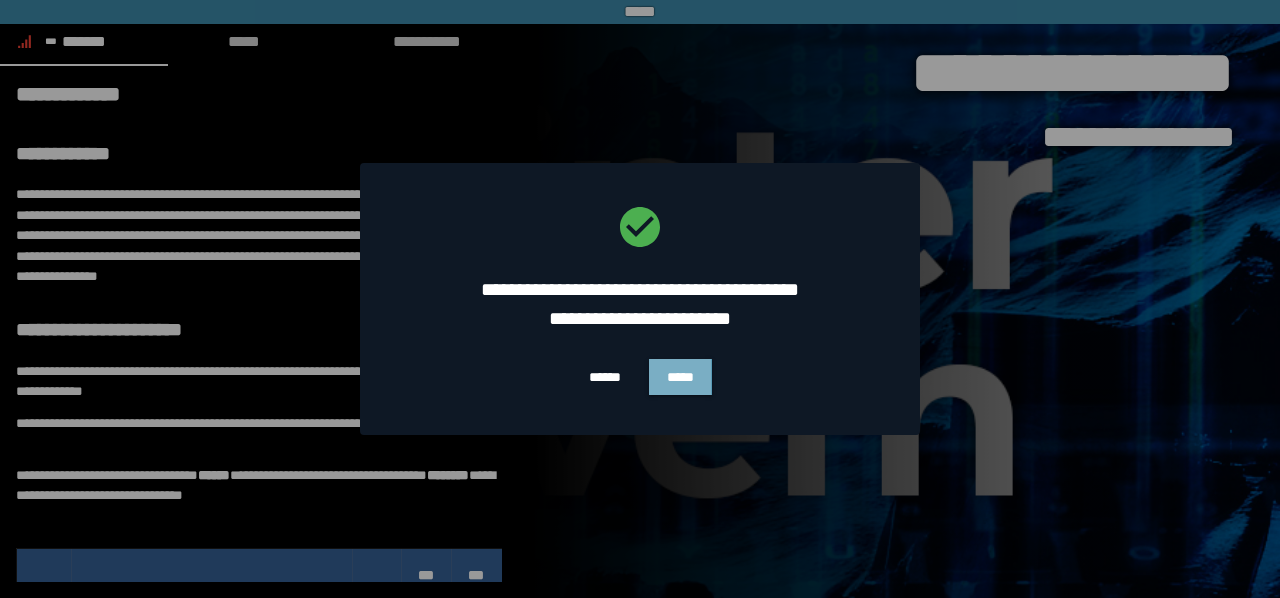 click on "*****" at bounding box center [680, 377] 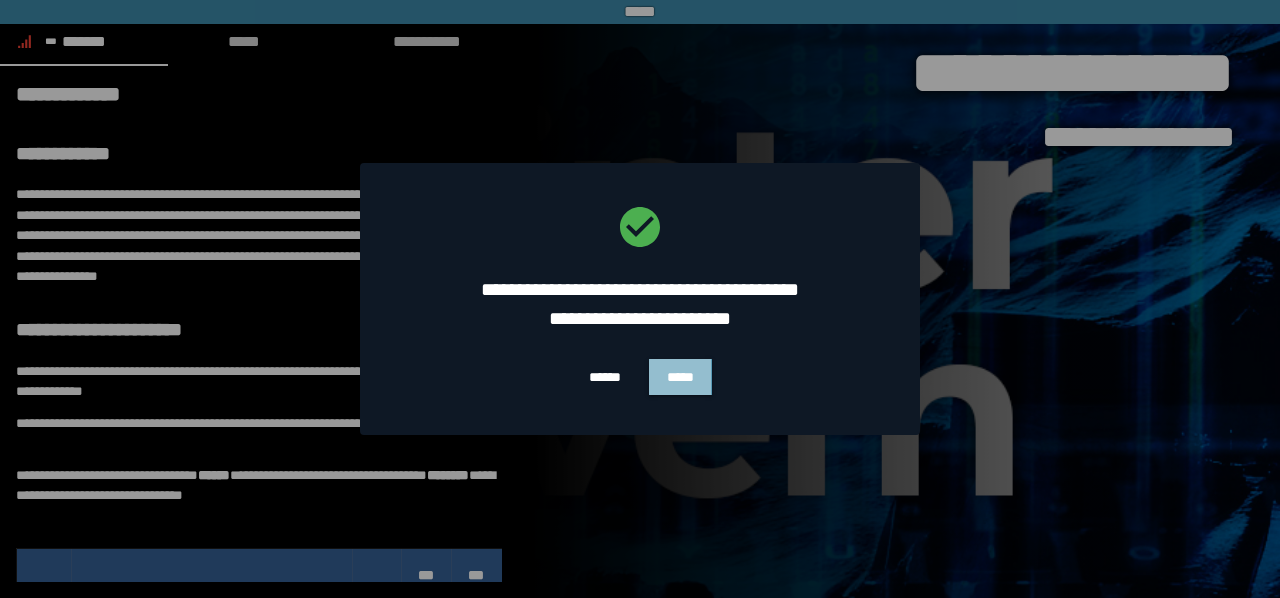 click on "*****" at bounding box center [680, 377] 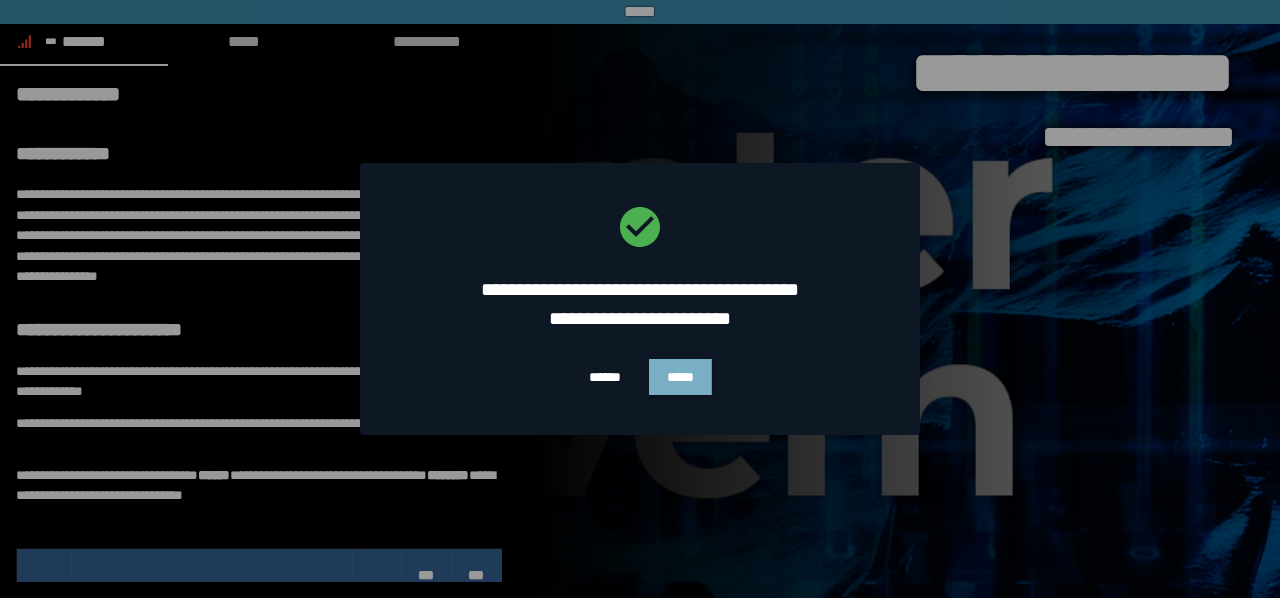 click on "*****" at bounding box center (680, 377) 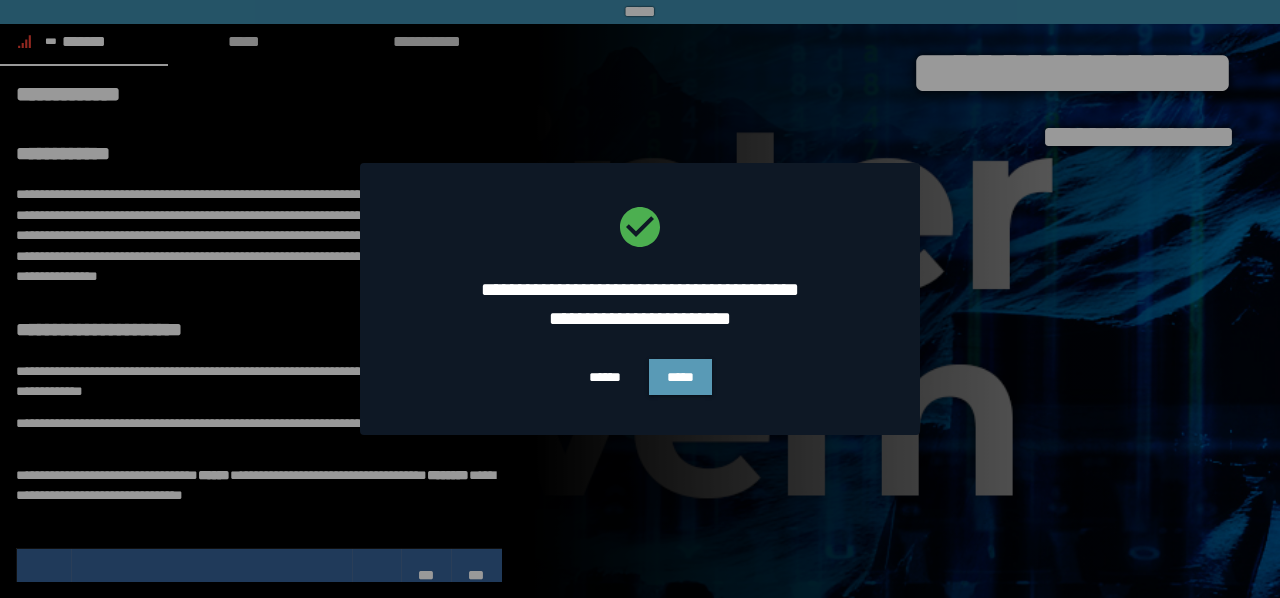 click on "*****" at bounding box center [680, 377] 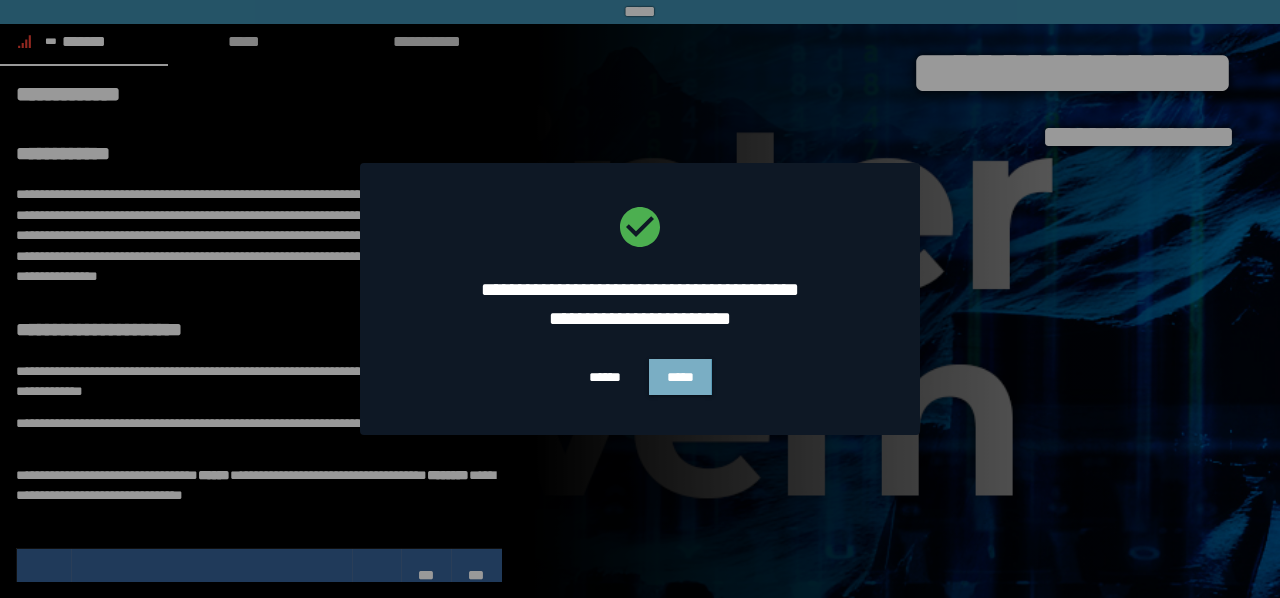 click on "*****" at bounding box center [680, 377] 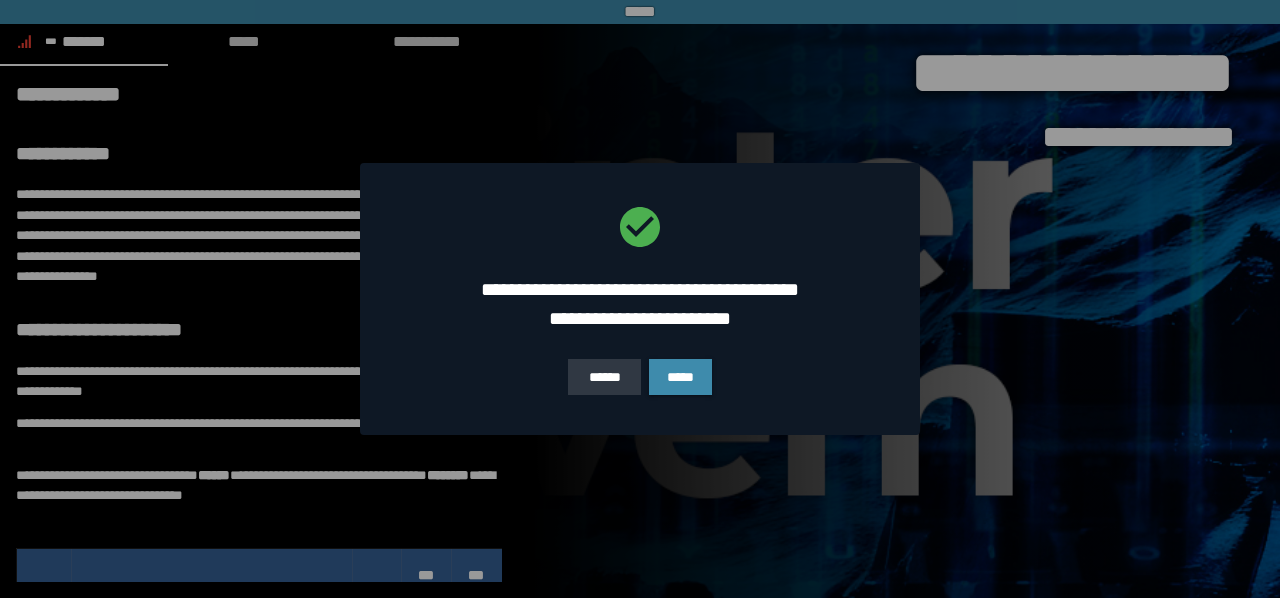click on "******" at bounding box center [604, 377] 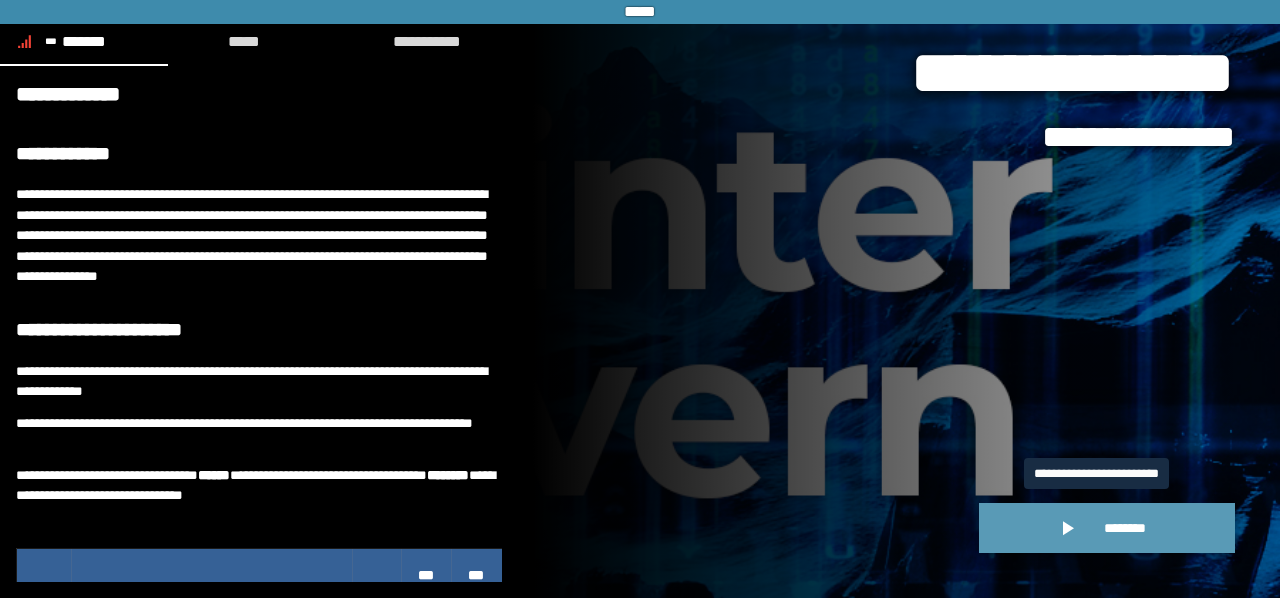 click on "********" at bounding box center [1125, 528] 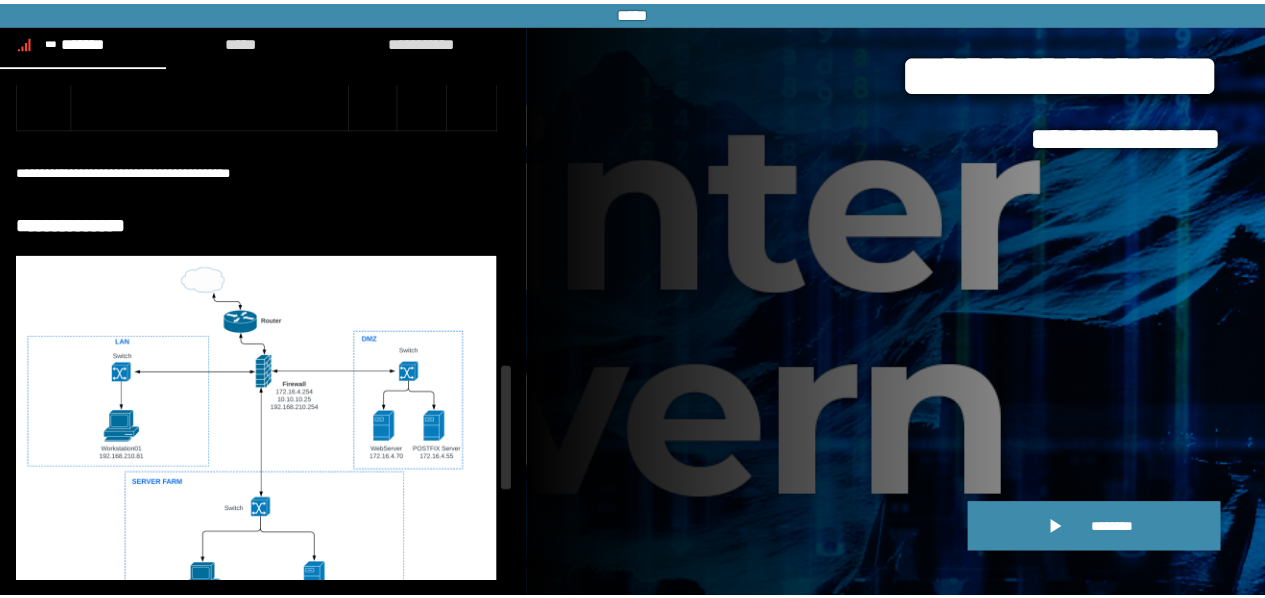 scroll, scrollTop: 1134, scrollLeft: 0, axis: vertical 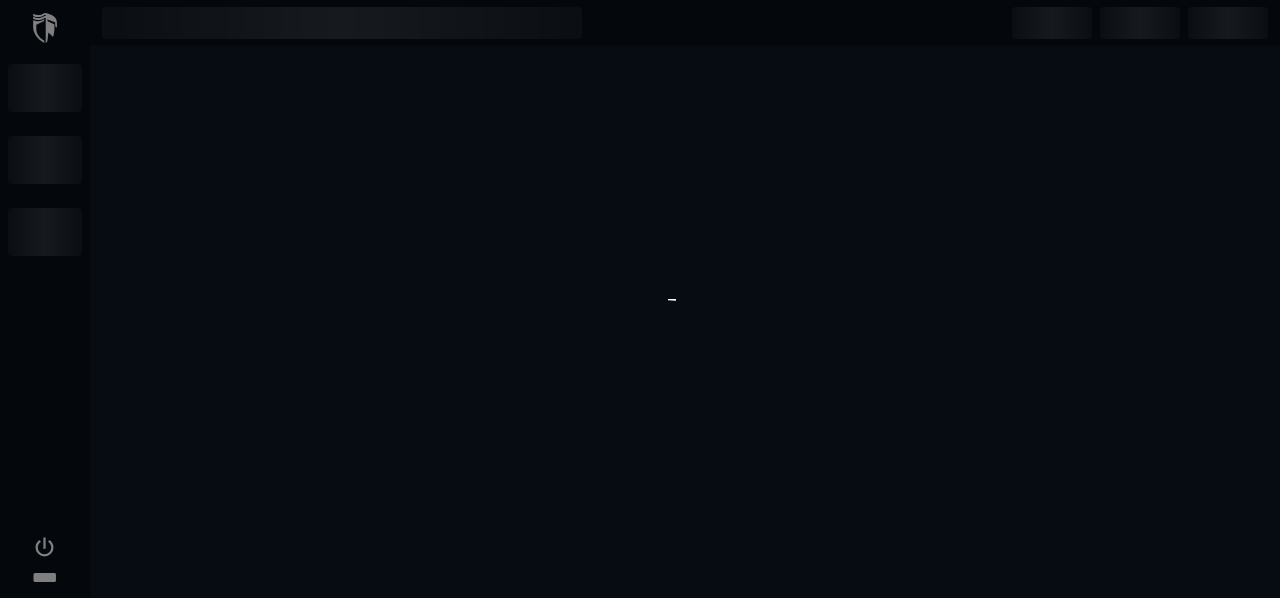 drag, startPoint x: 514, startPoint y: 189, endPoint x: 544, endPoint y: 473, distance: 285.5801 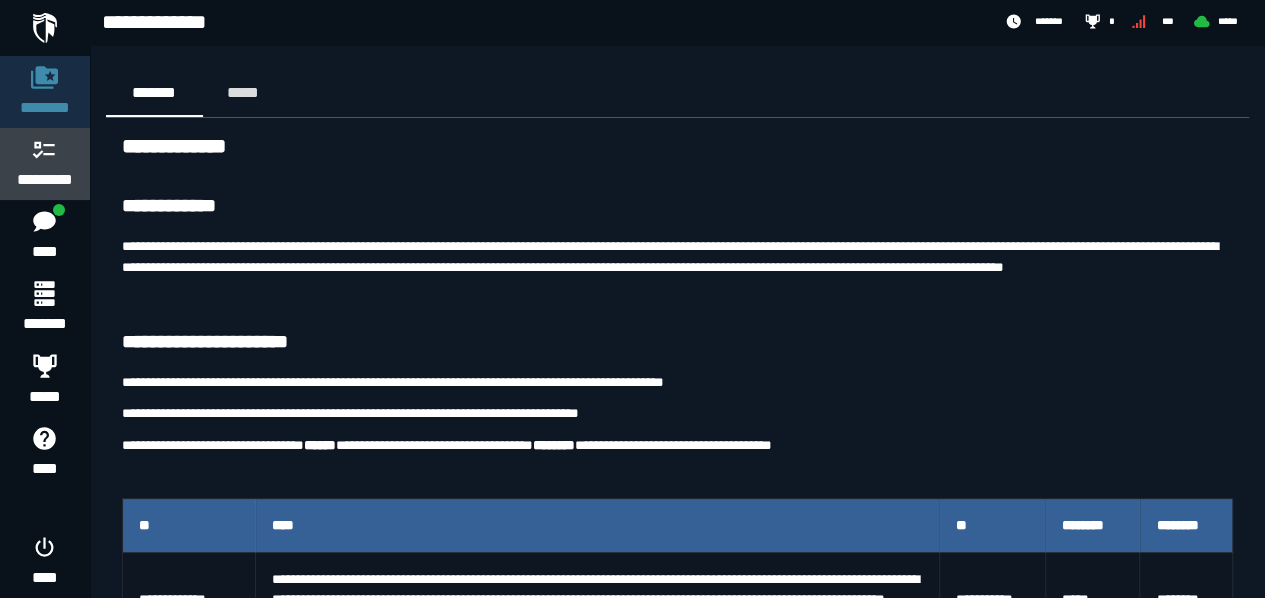click on "*********" at bounding box center [45, 180] 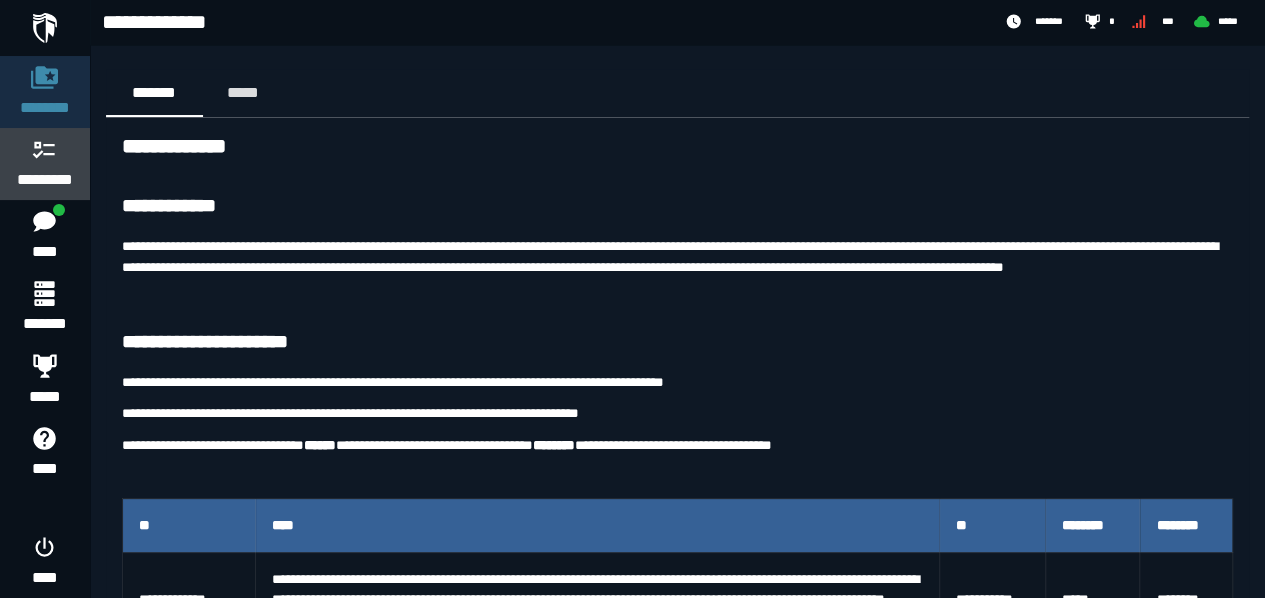 click on "*********" at bounding box center [45, 180] 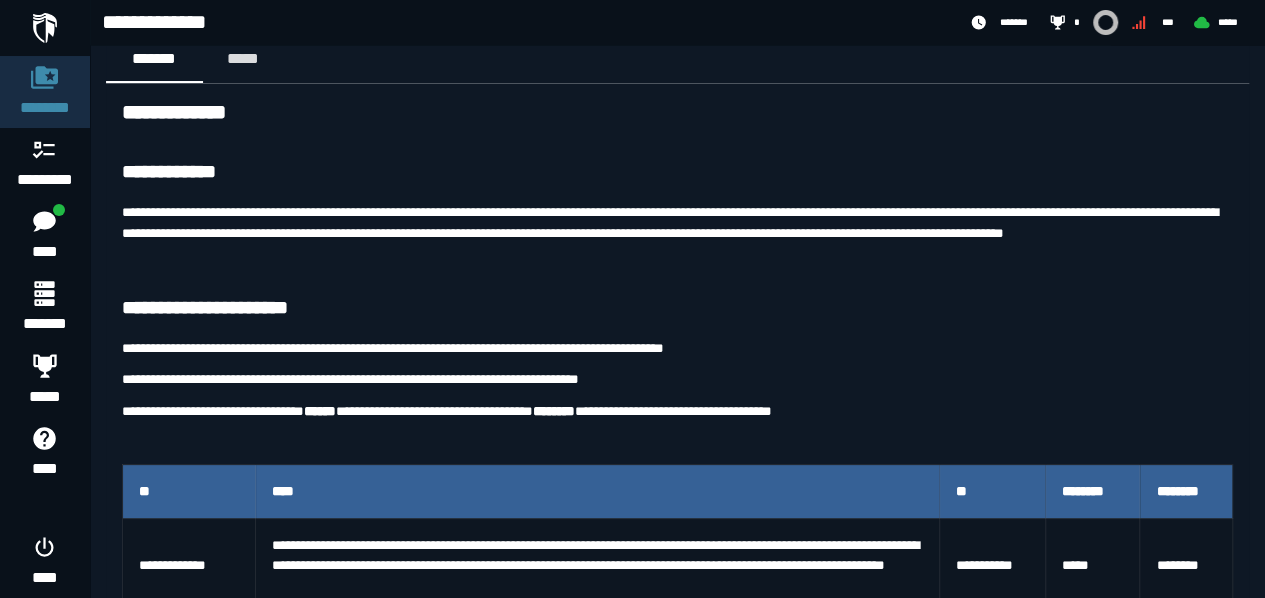 scroll, scrollTop: 37, scrollLeft: 0, axis: vertical 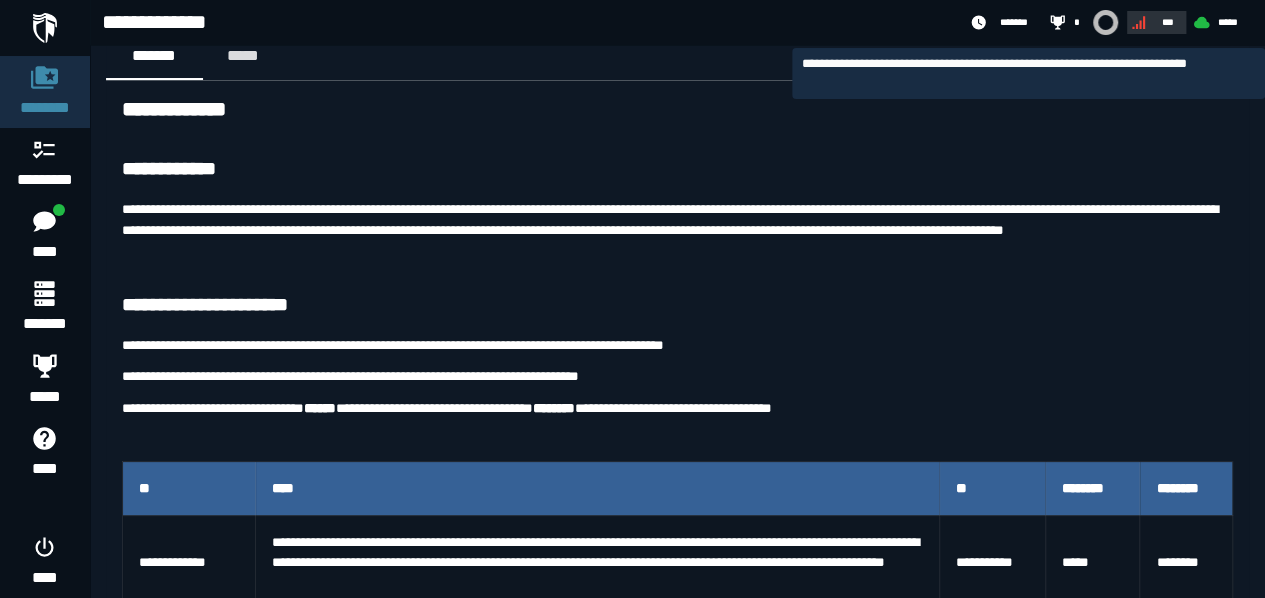 click on "***" at bounding box center (1167, 22) 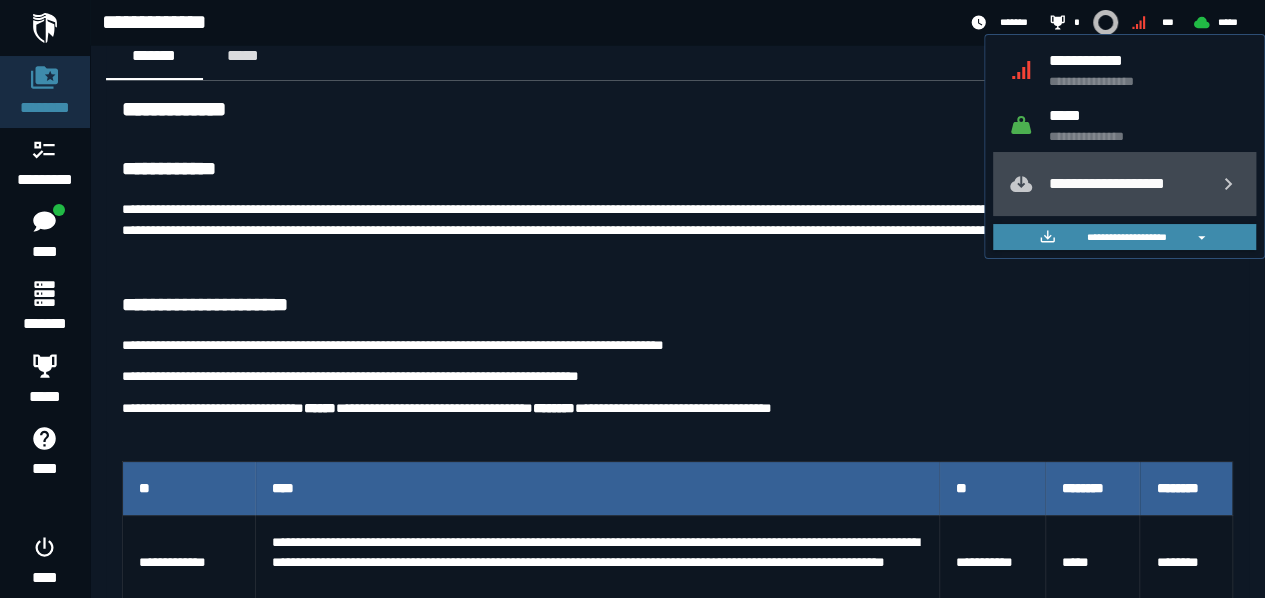 click on "**********" 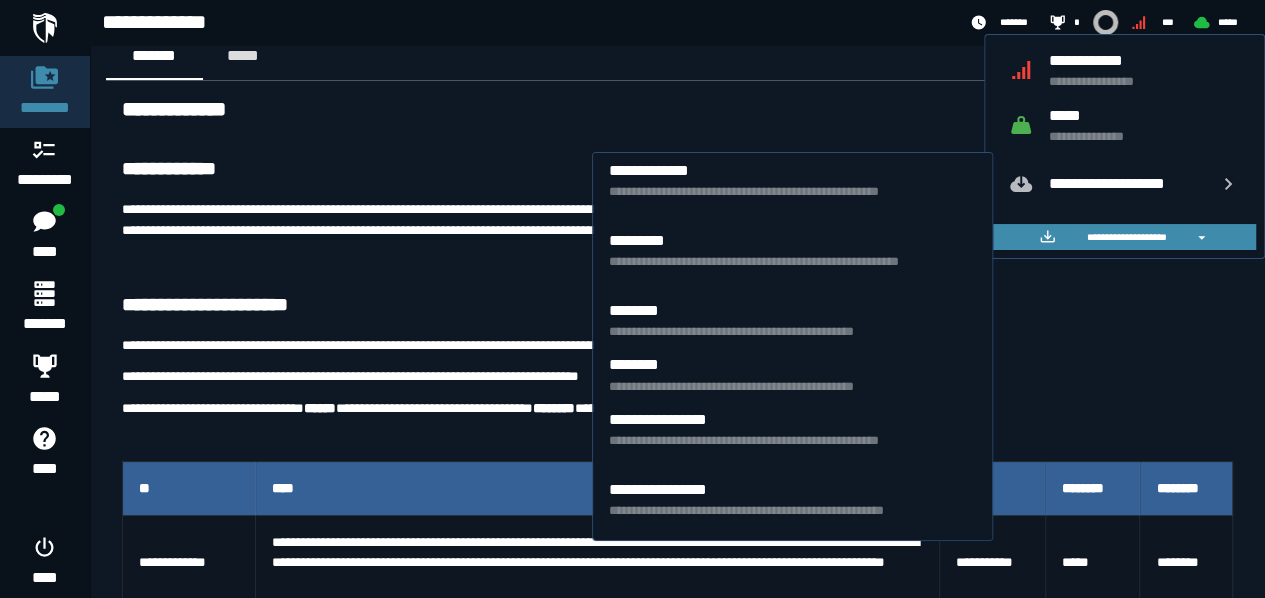 click on "**********" at bounding box center (677, 111) 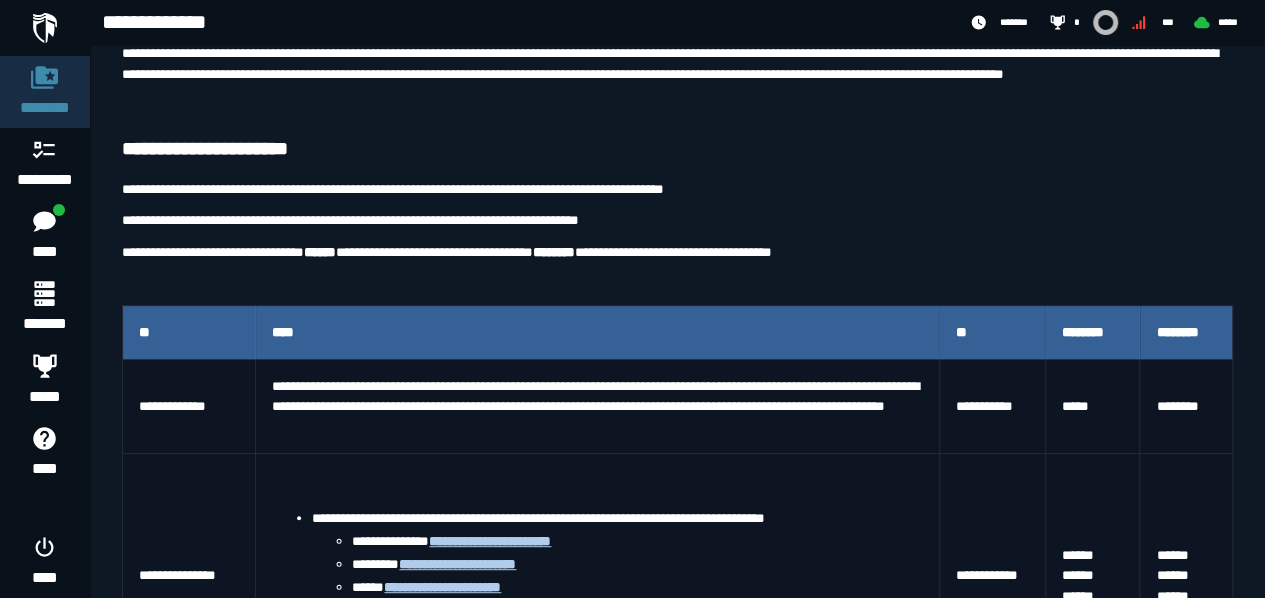 scroll, scrollTop: 196, scrollLeft: 0, axis: vertical 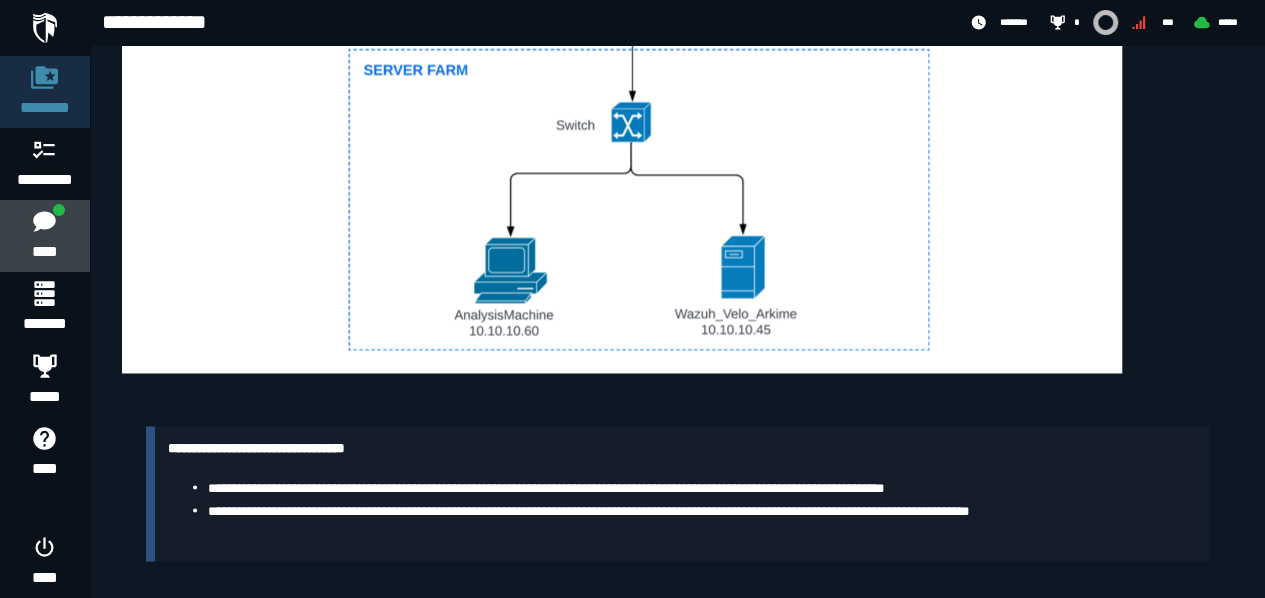 click 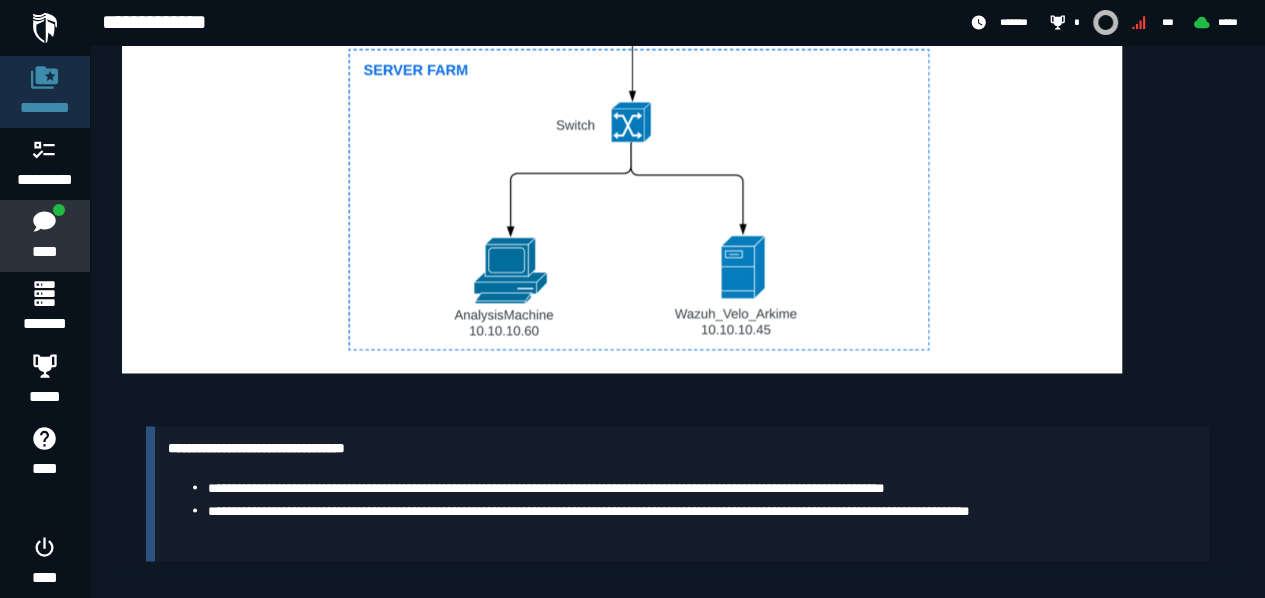 scroll, scrollTop: 0, scrollLeft: 0, axis: both 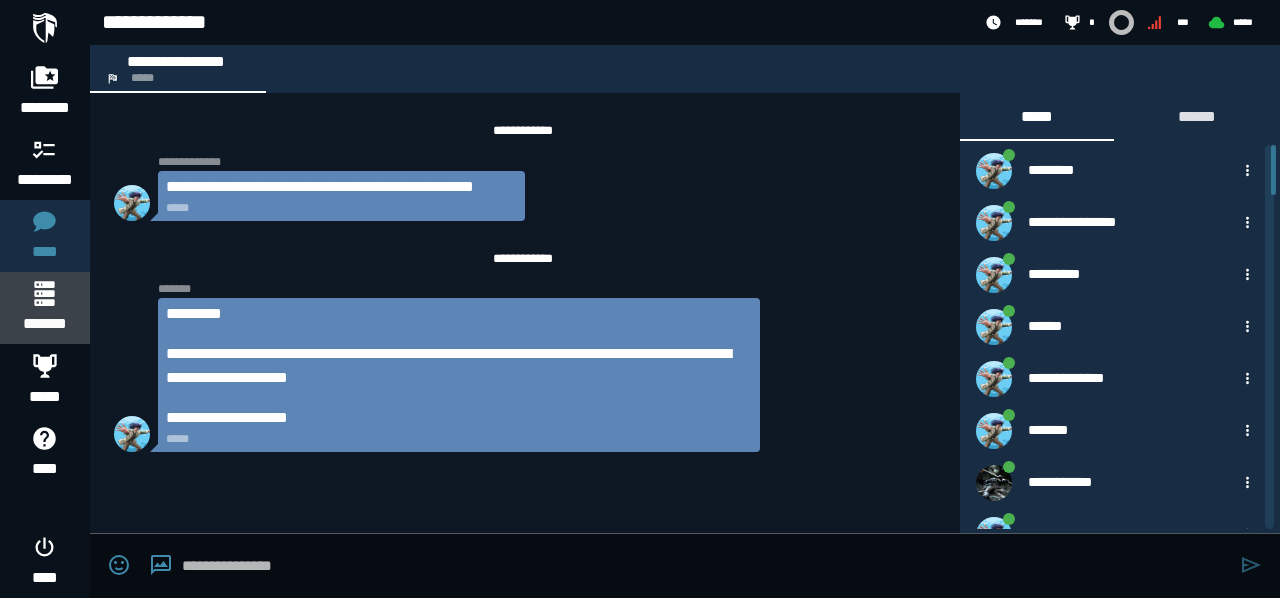 click 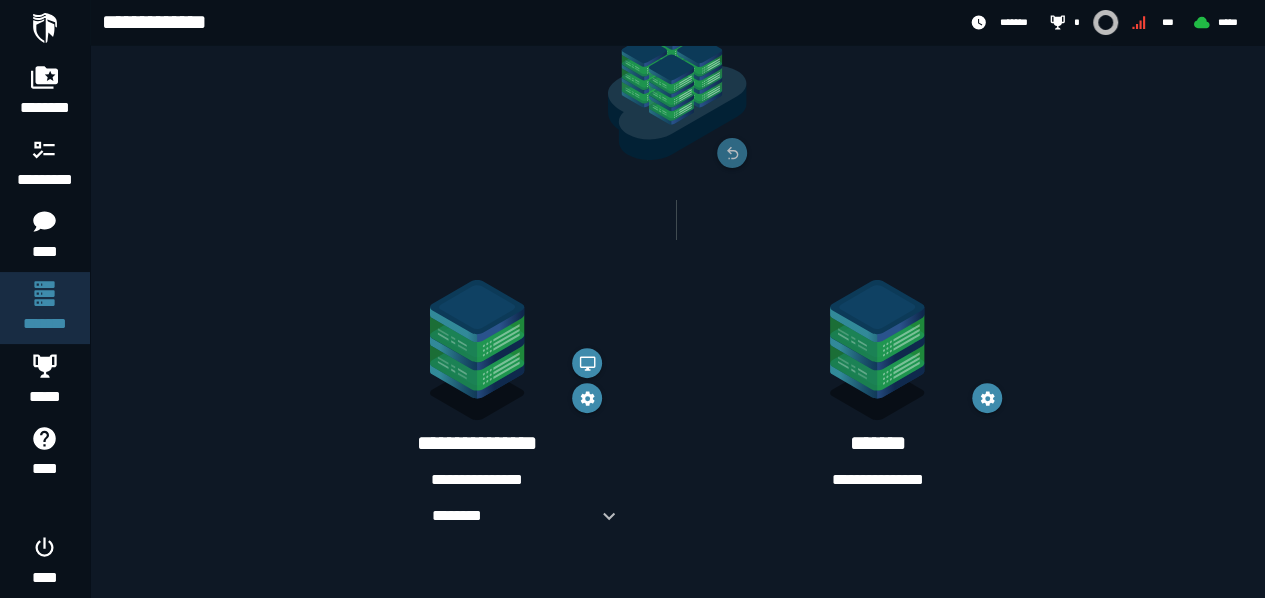 scroll, scrollTop: 164, scrollLeft: 0, axis: vertical 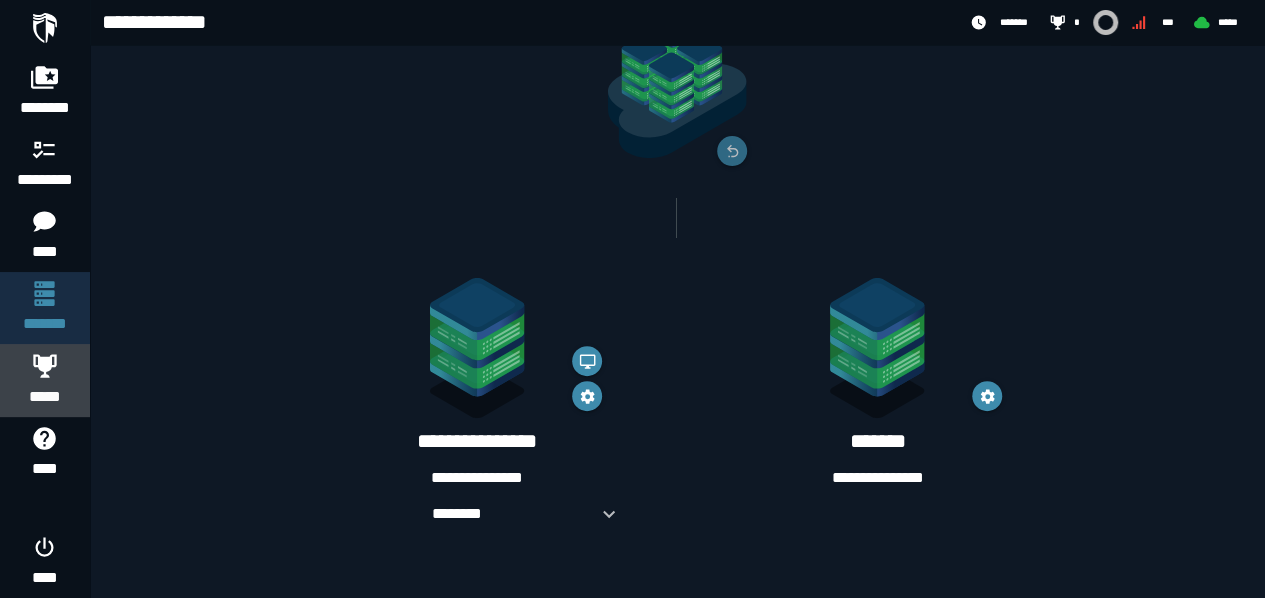 click on "*****" at bounding box center [45, 397] 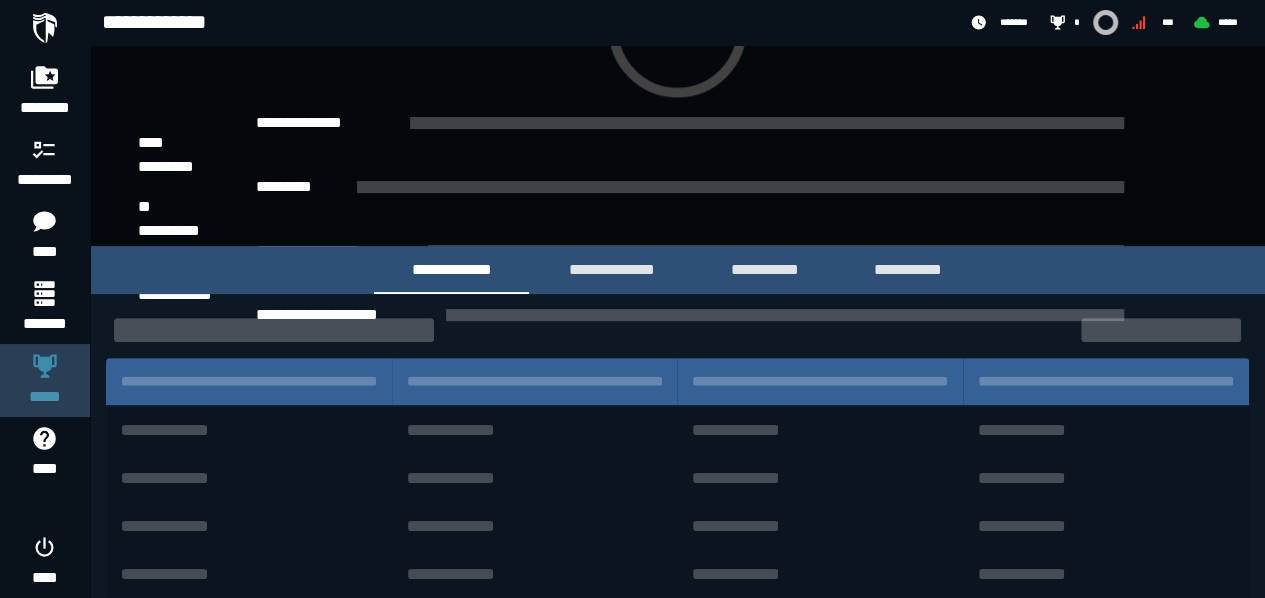 scroll, scrollTop: 0, scrollLeft: 0, axis: both 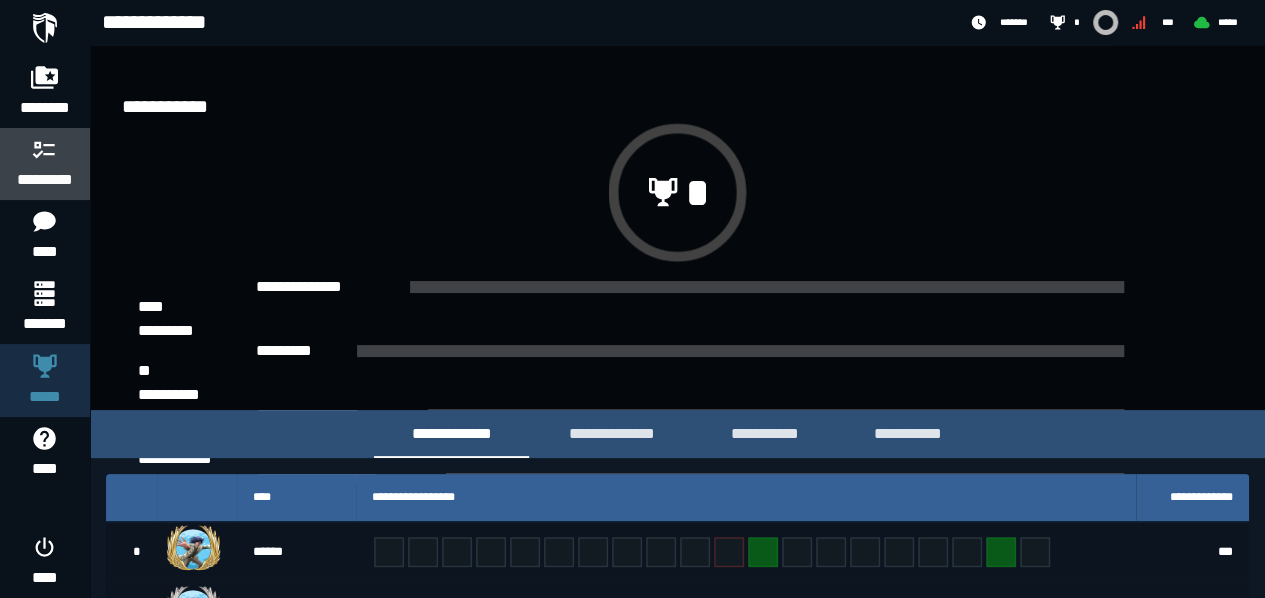 click at bounding box center (45, 149) 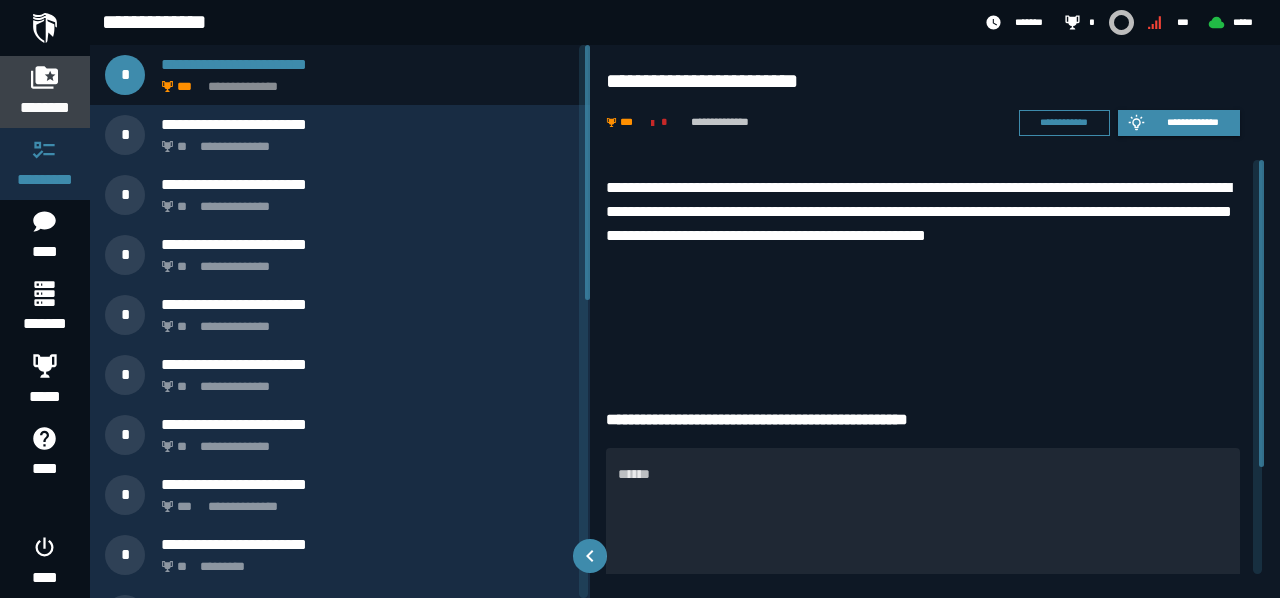 click 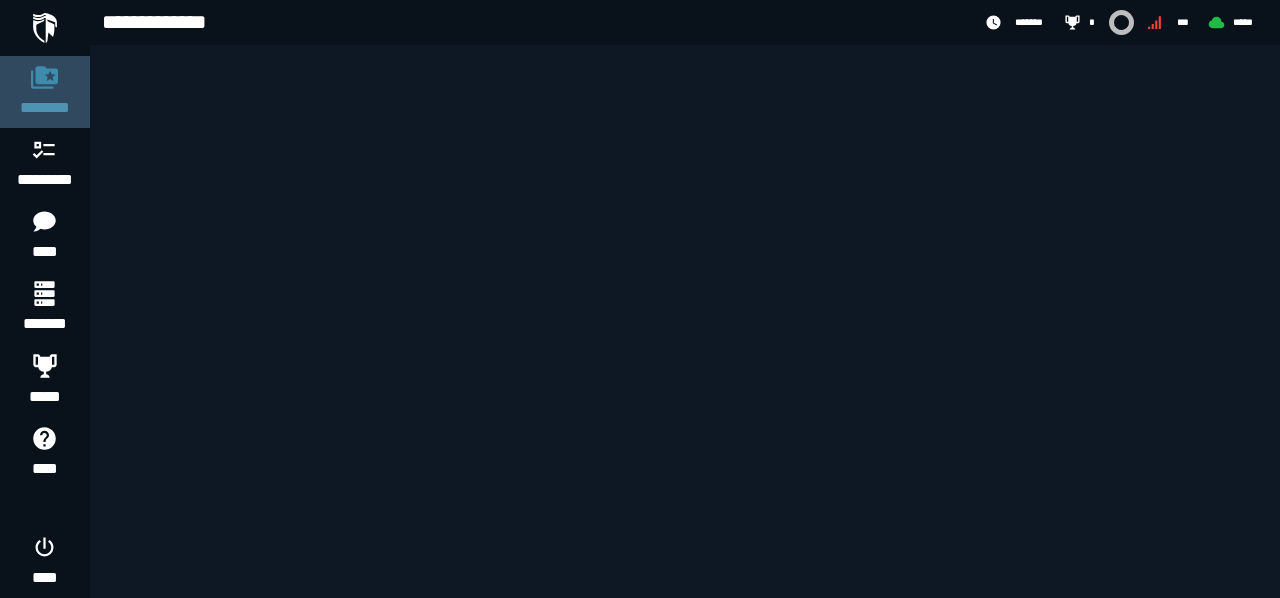 click on "********" at bounding box center [45, 108] 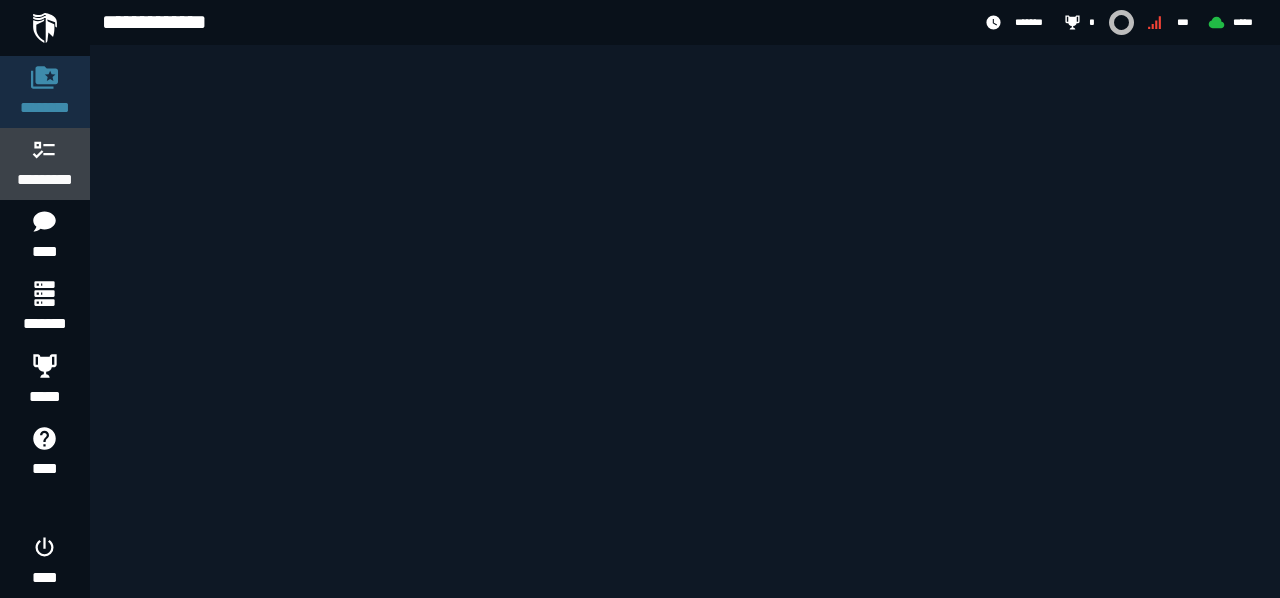 click at bounding box center (45, 149) 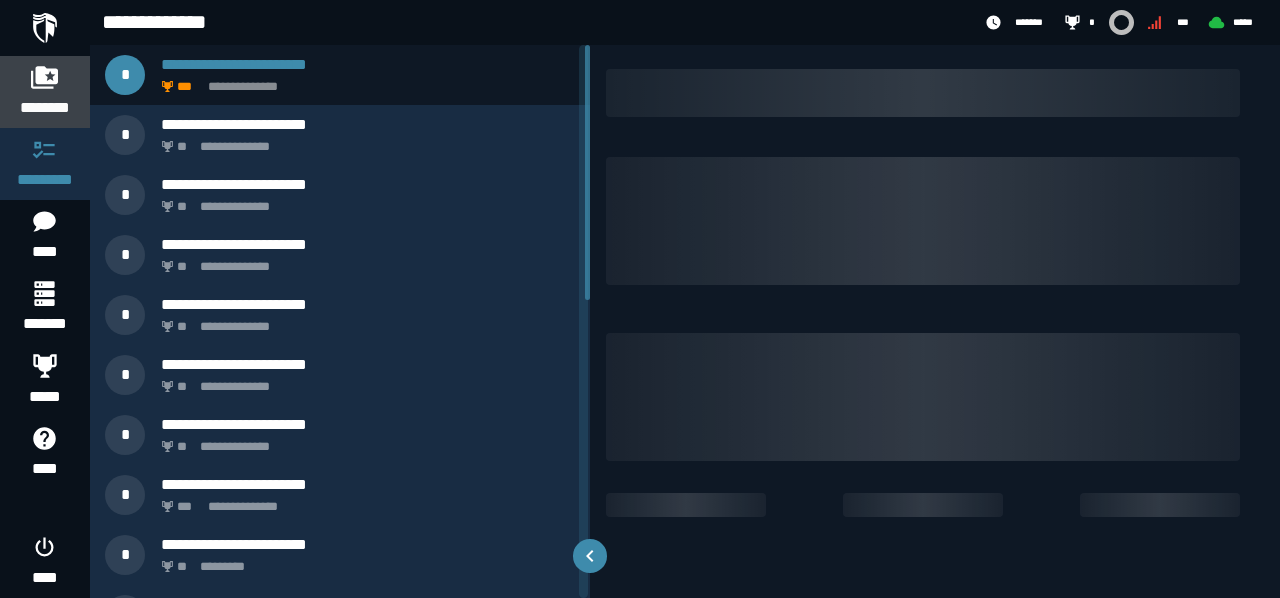 click on "********" at bounding box center [45, 108] 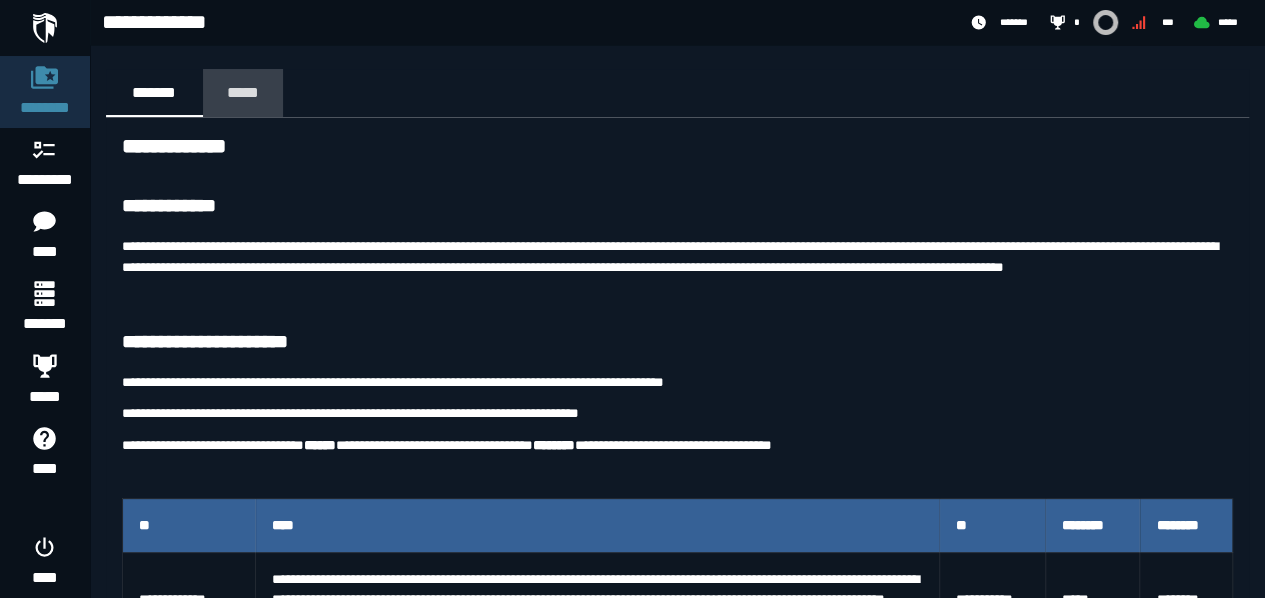 click on "*****" at bounding box center [243, 92] 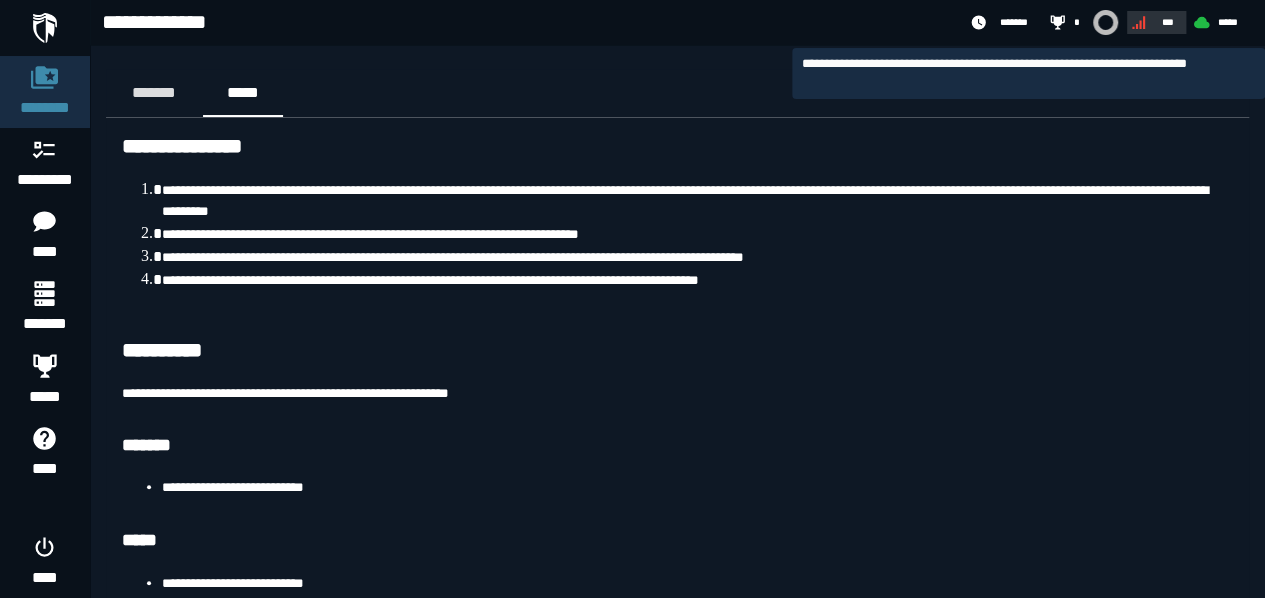 click 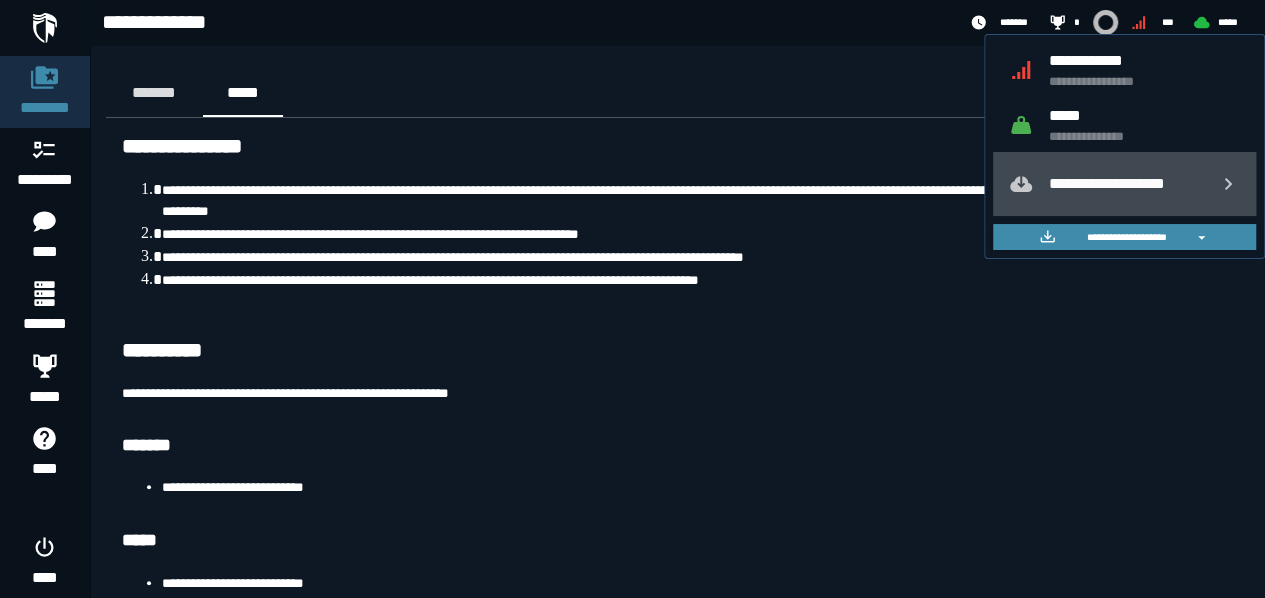 click on "**********" 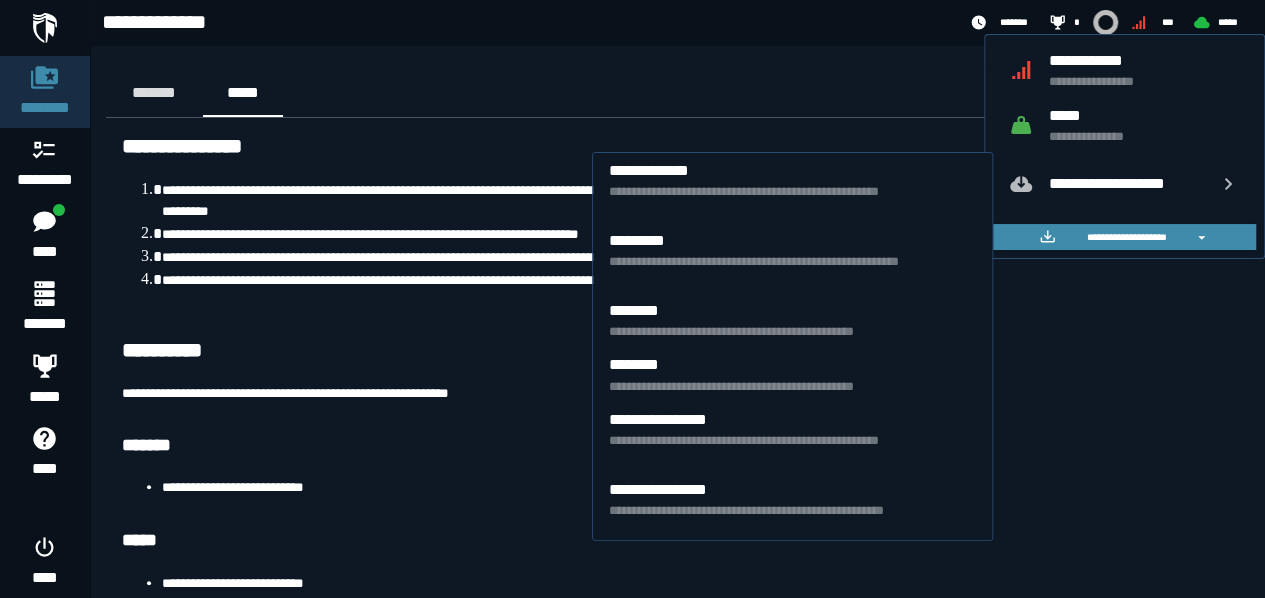 click on "**********" at bounding box center [677, 396] 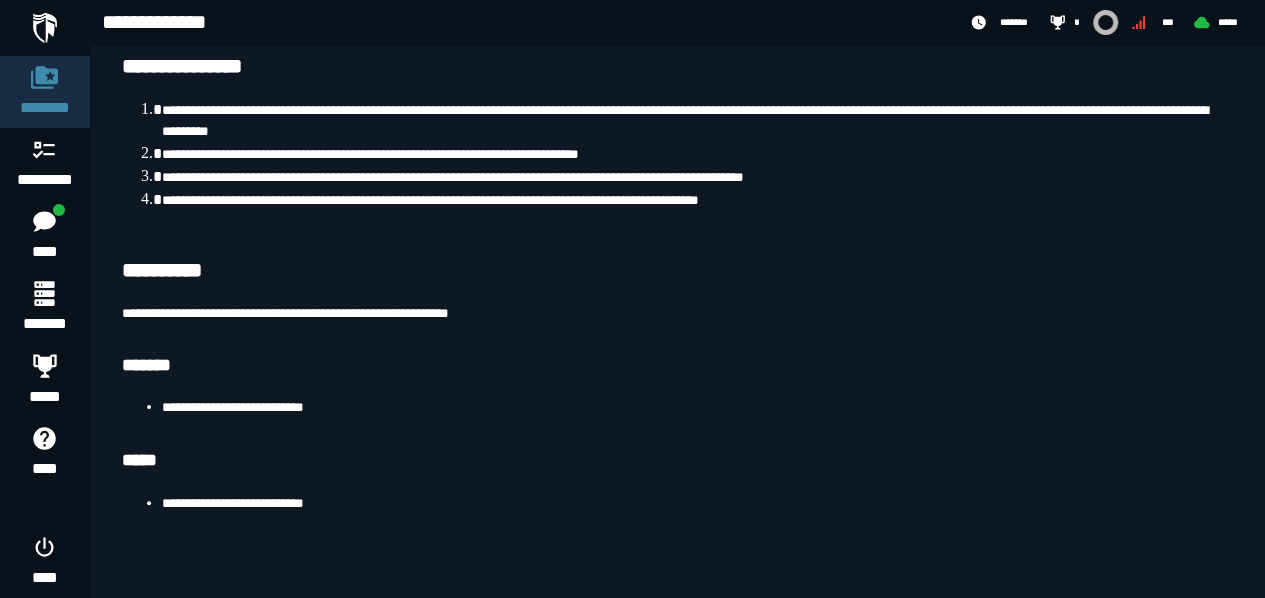 scroll, scrollTop: 92, scrollLeft: 0, axis: vertical 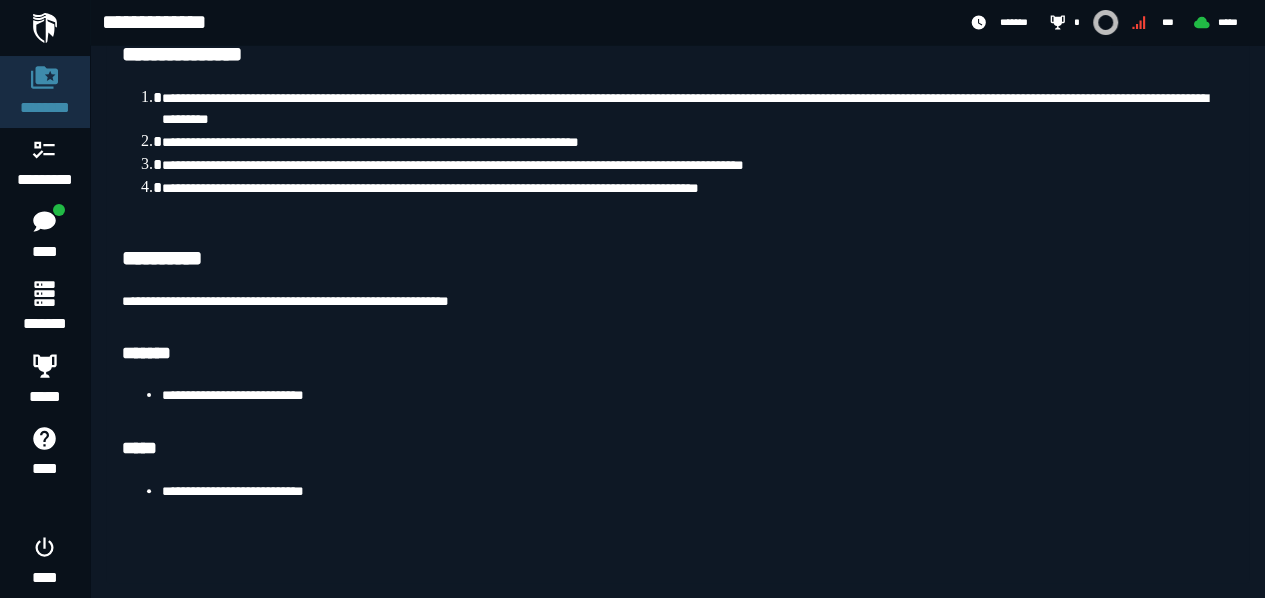 click on "**********" at bounding box center (697, 491) 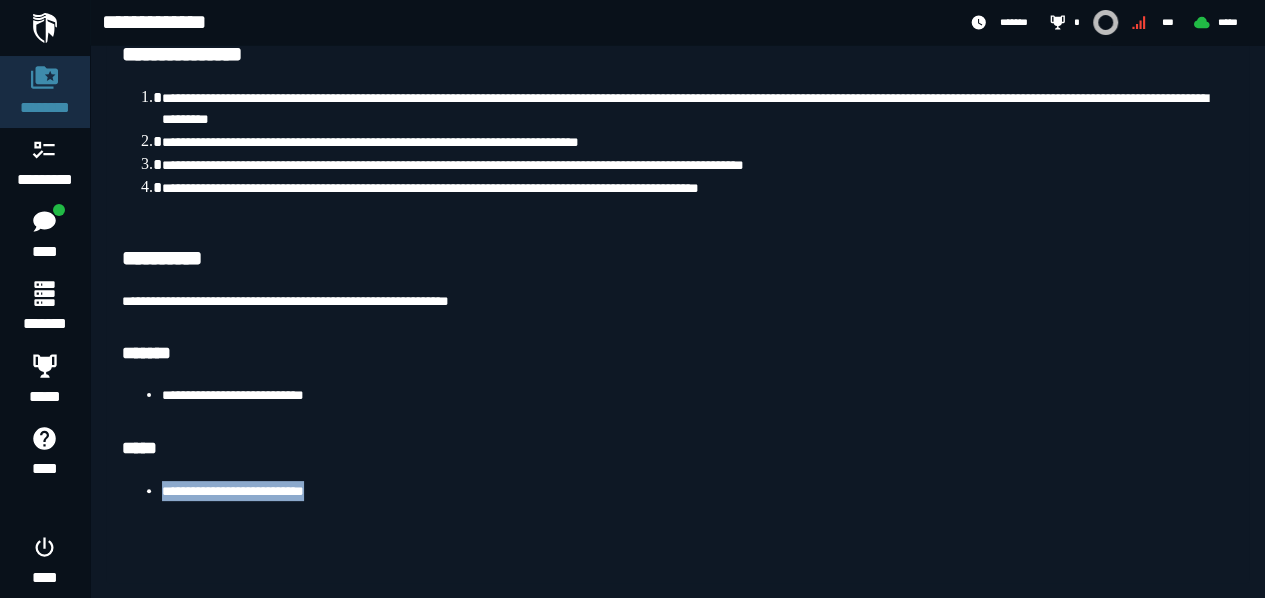click on "**********" at bounding box center (697, 491) 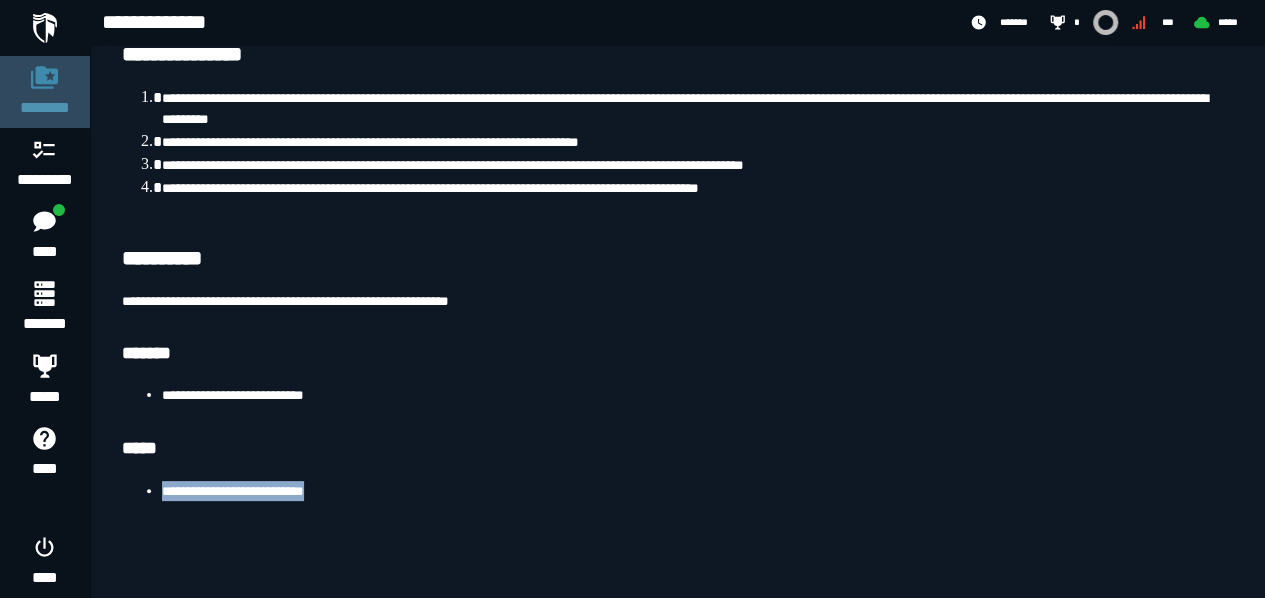 click on "********" at bounding box center [45, 108] 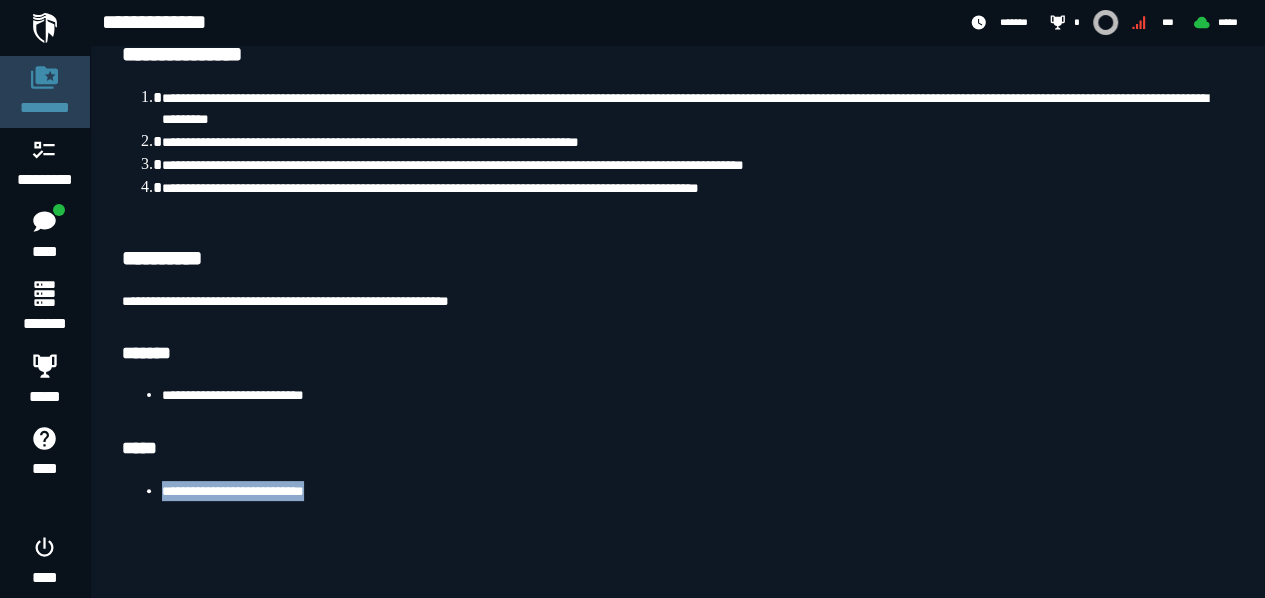scroll, scrollTop: 0, scrollLeft: 0, axis: both 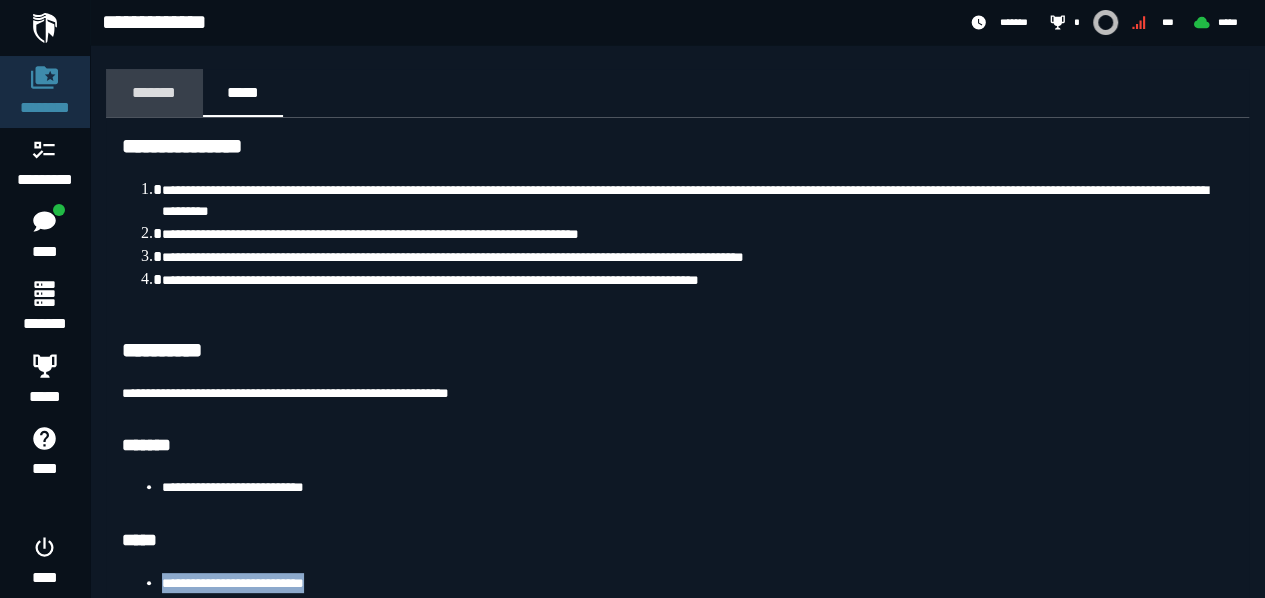 click on "*******" at bounding box center [154, 92] 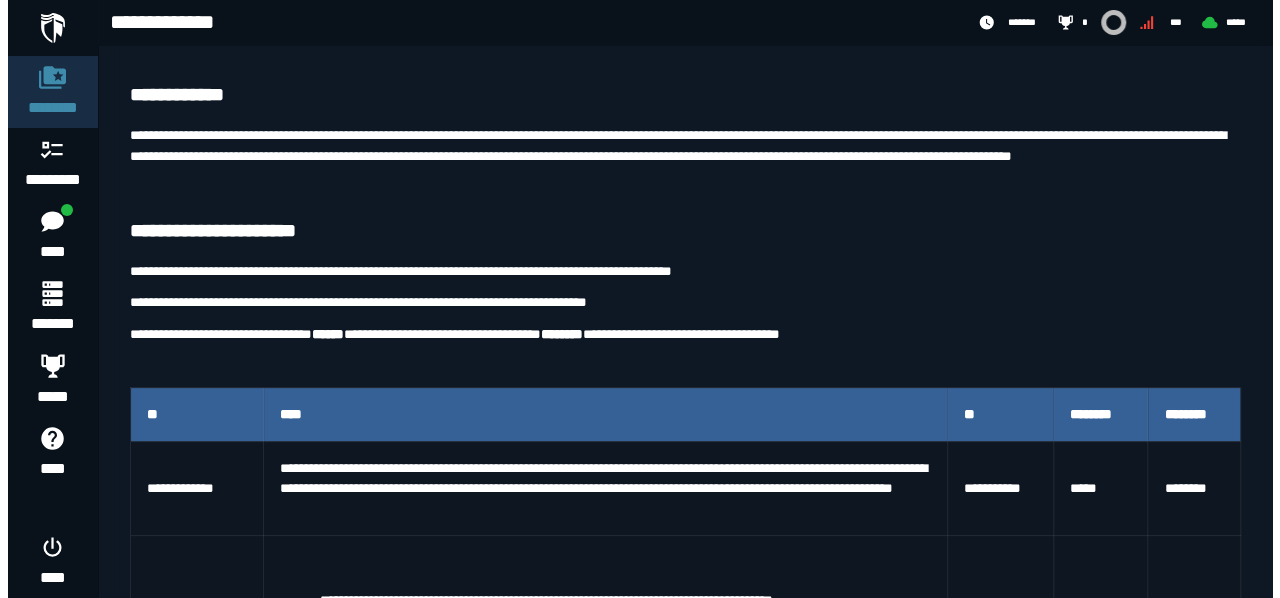 scroll, scrollTop: 0, scrollLeft: 0, axis: both 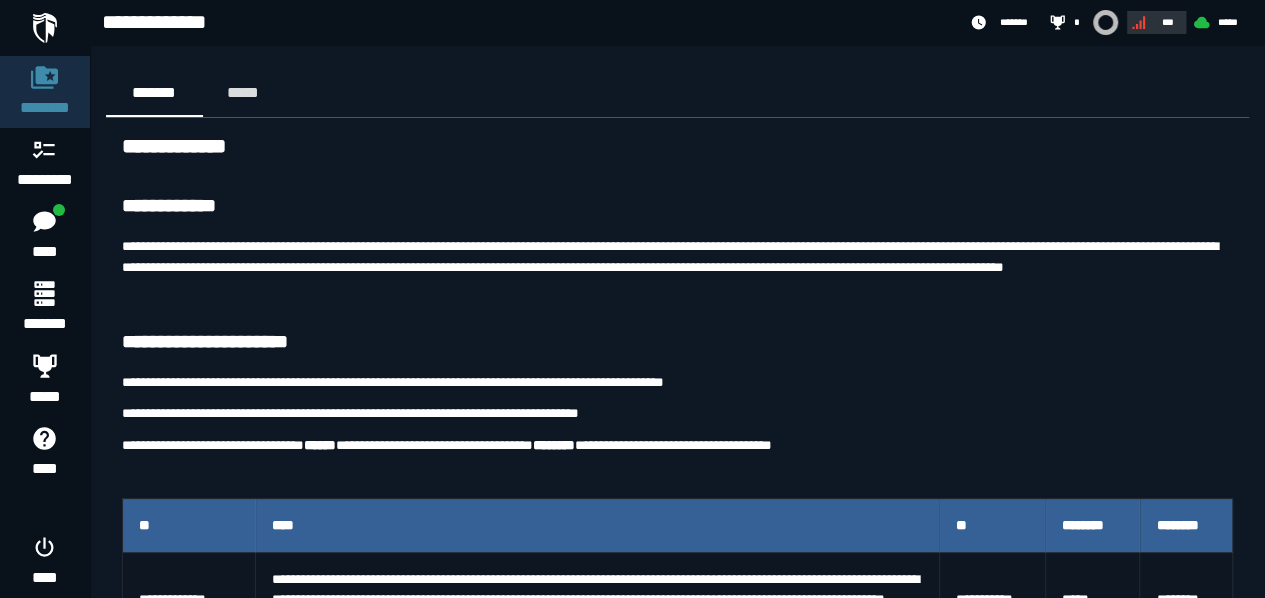 click on "***" at bounding box center (1167, 22) 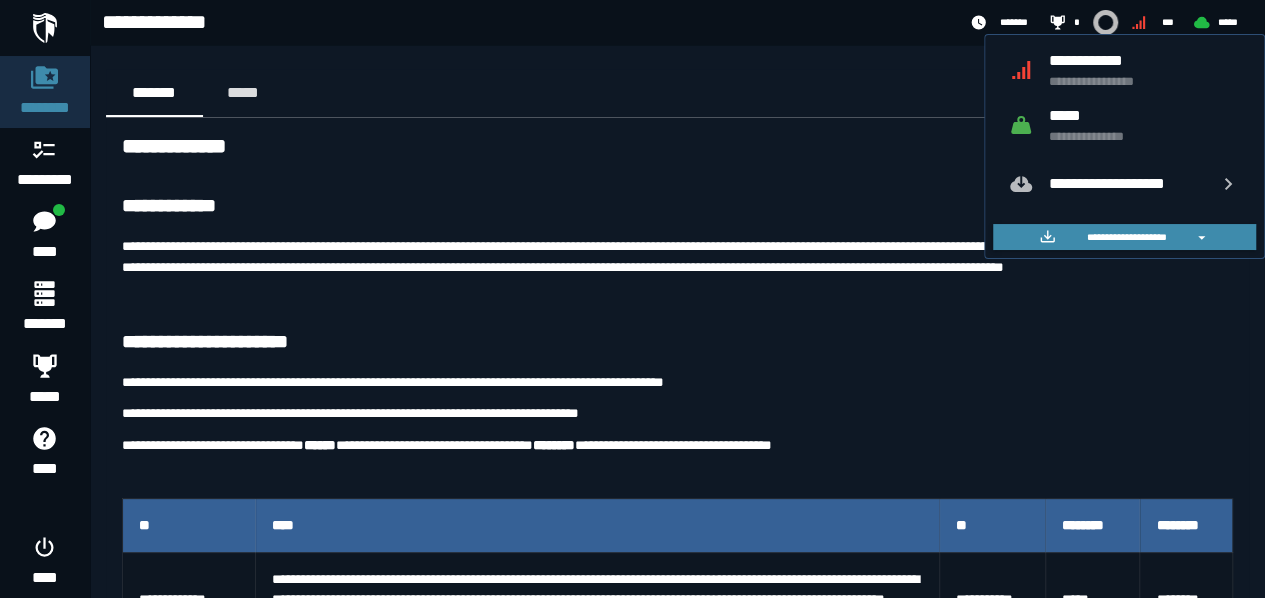 click on "**********" at bounding box center (1144, 136) 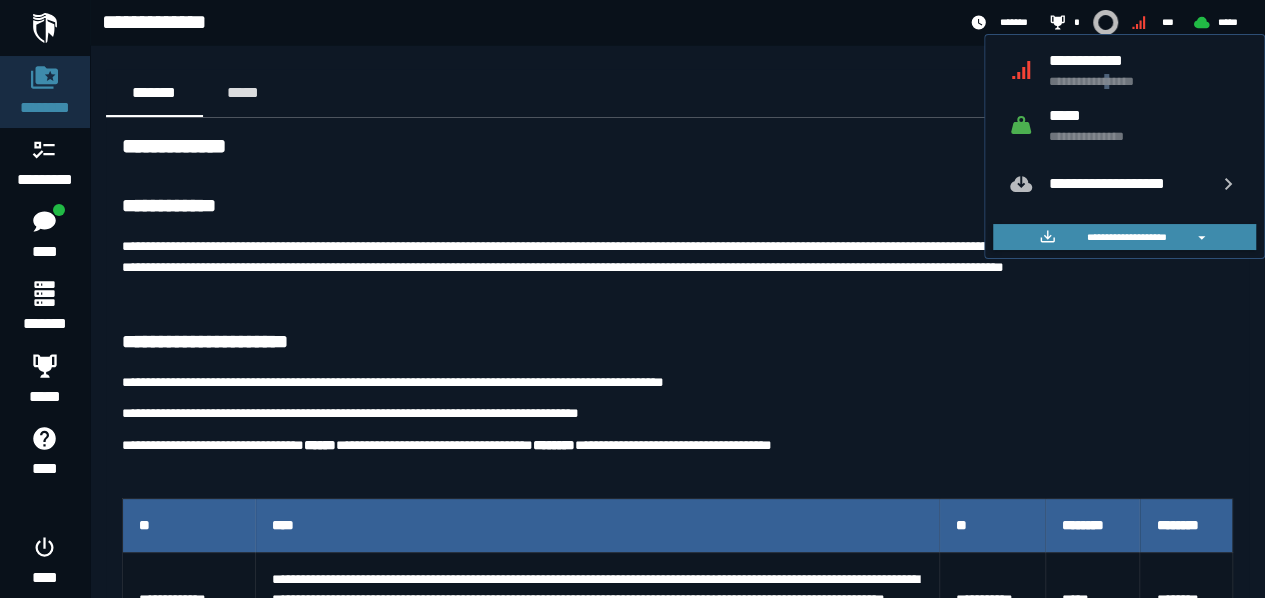 click on "**********" at bounding box center (1144, 81) 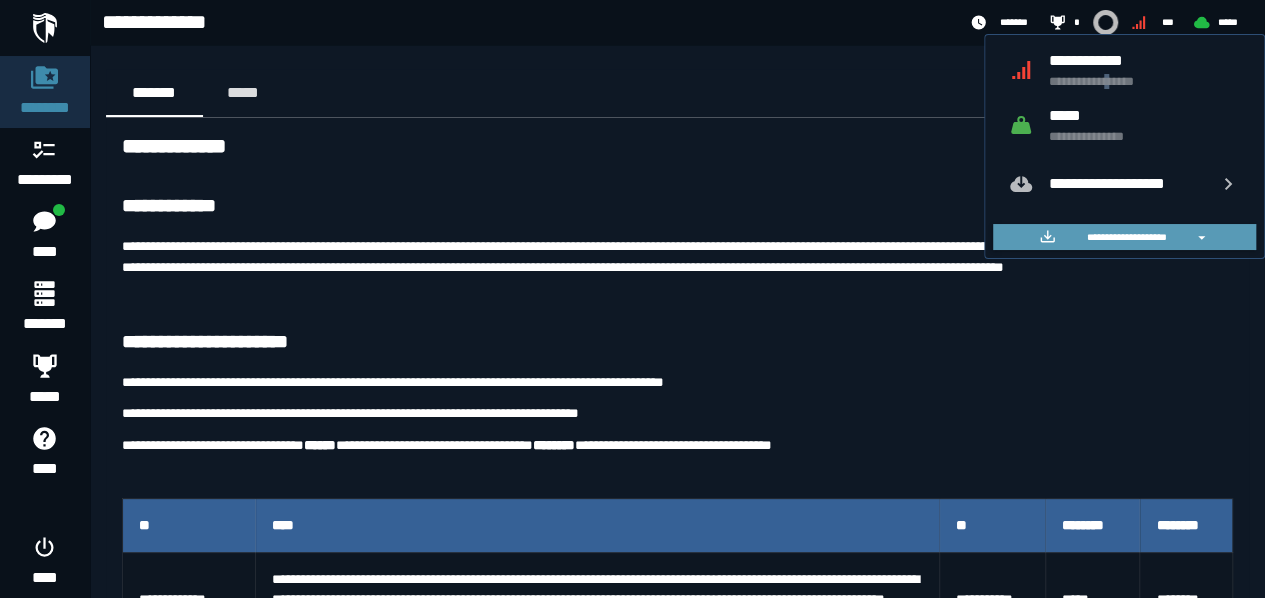 click on "**********" at bounding box center [1126, 237] 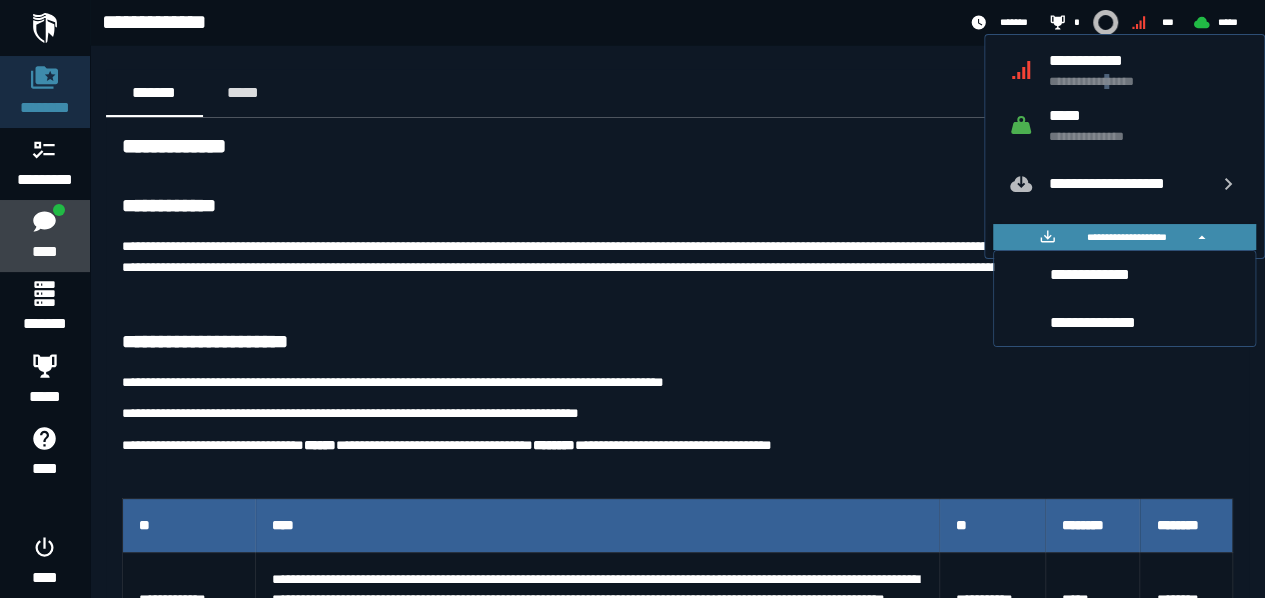 click 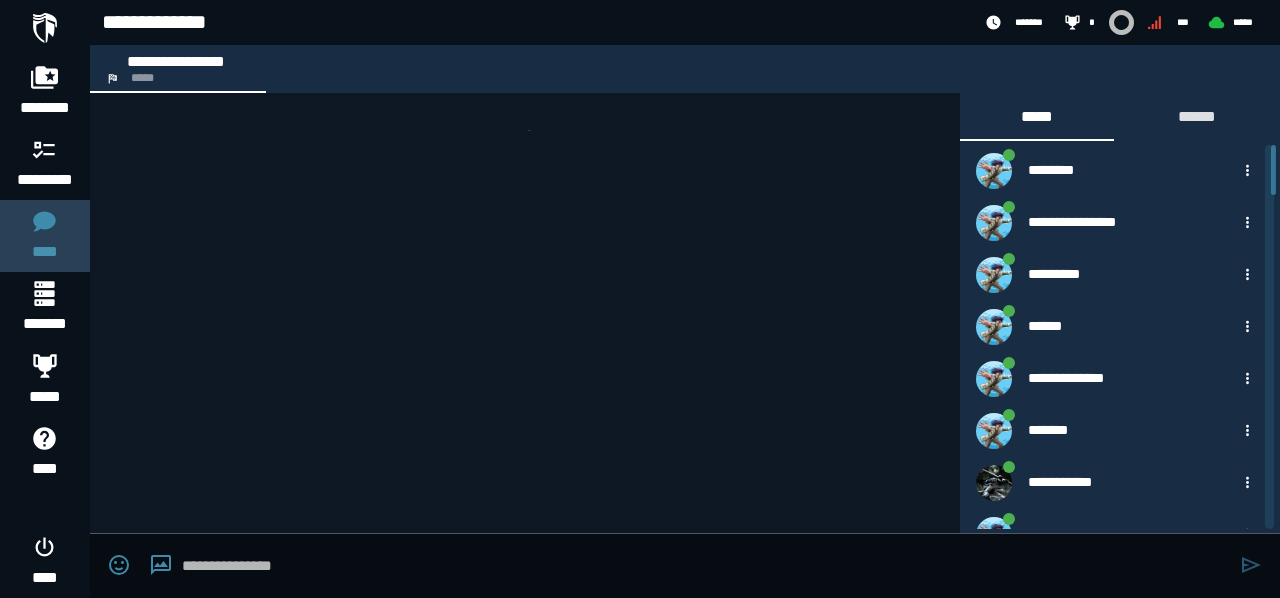 scroll, scrollTop: 1661, scrollLeft: 0, axis: vertical 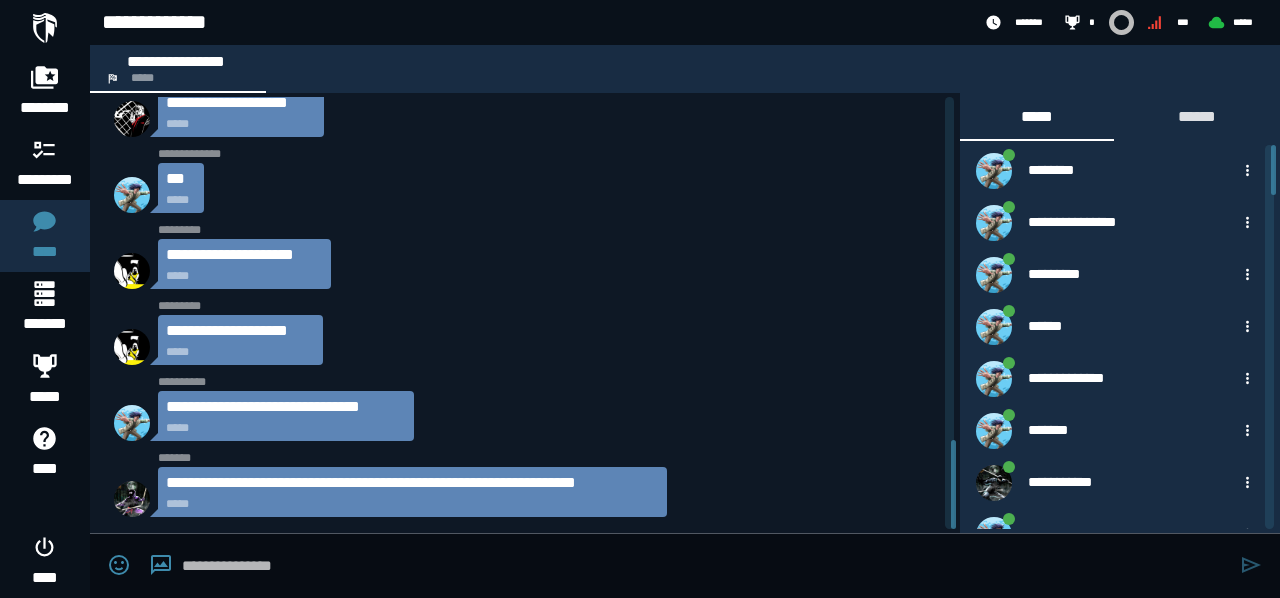 click on "**********" 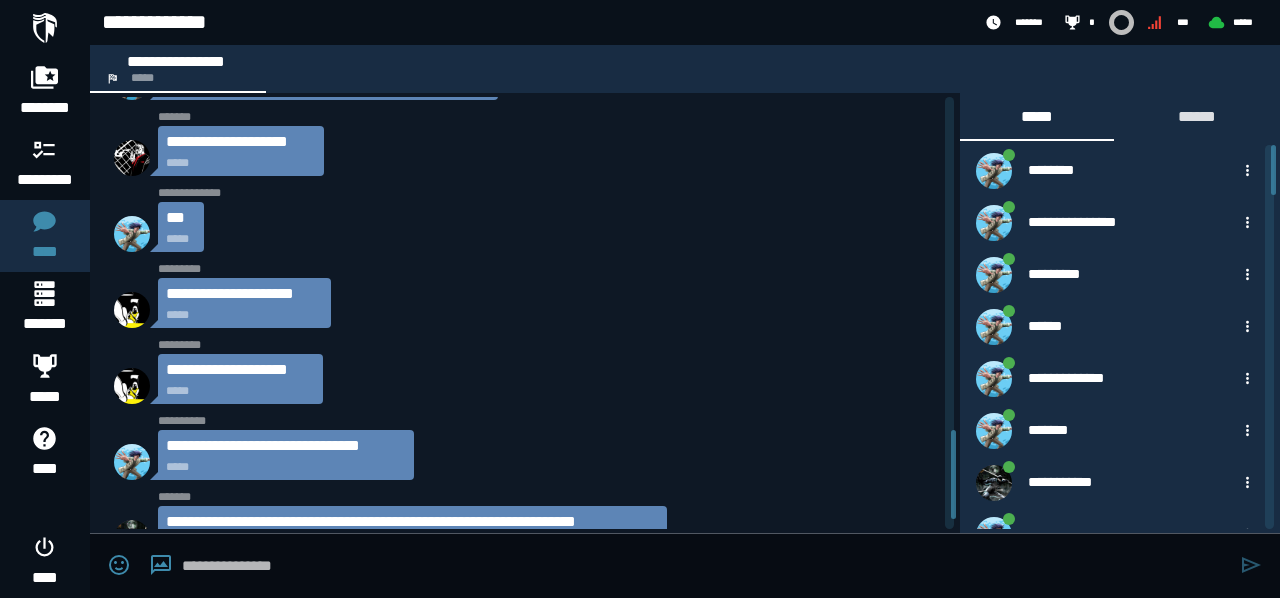 scroll, scrollTop: 1642, scrollLeft: 0, axis: vertical 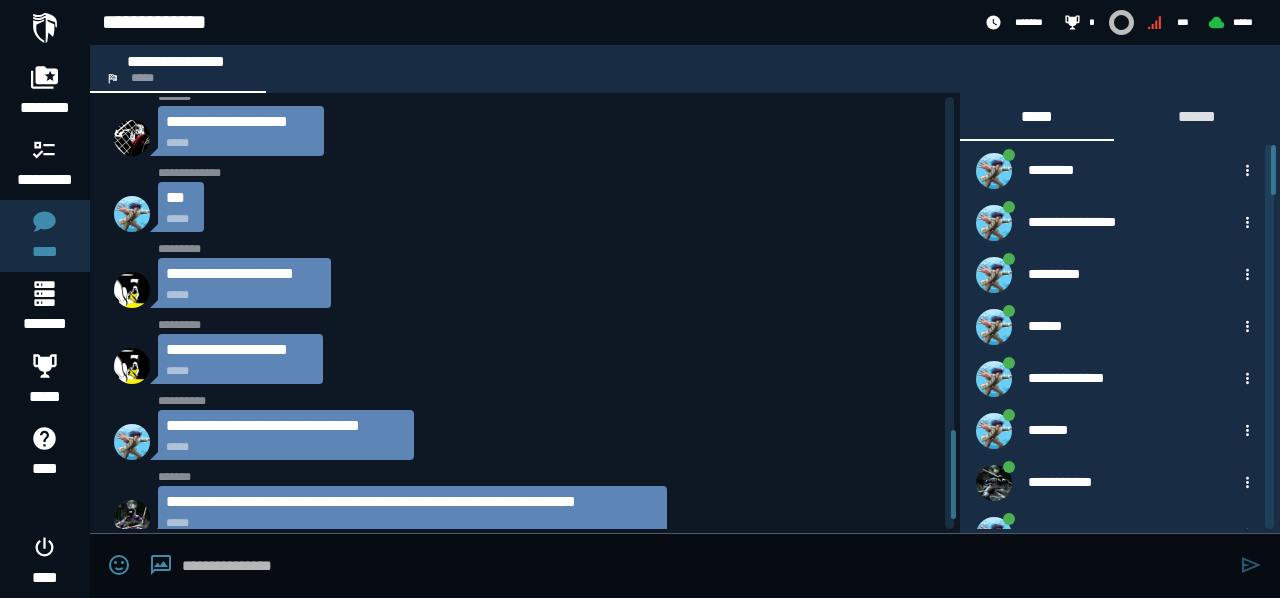 click on "**********" at bounding box center (640, 299) 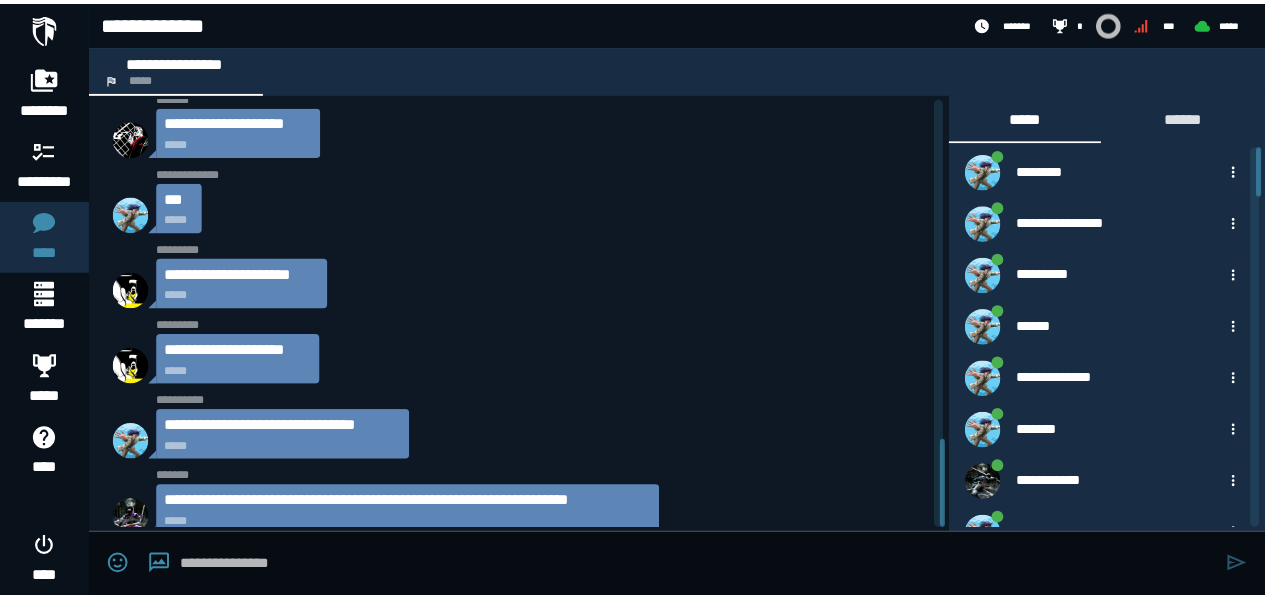 scroll, scrollTop: 1661, scrollLeft: 0, axis: vertical 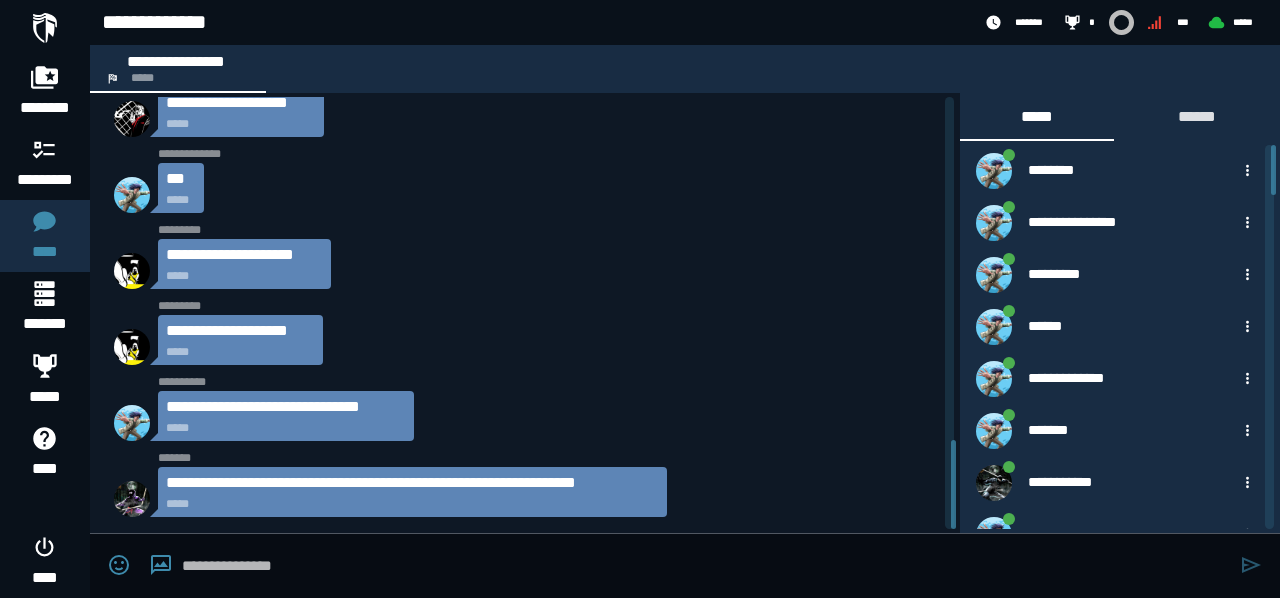 drag, startPoint x: 954, startPoint y: 453, endPoint x: 960, endPoint y: 509, distance: 56.32051 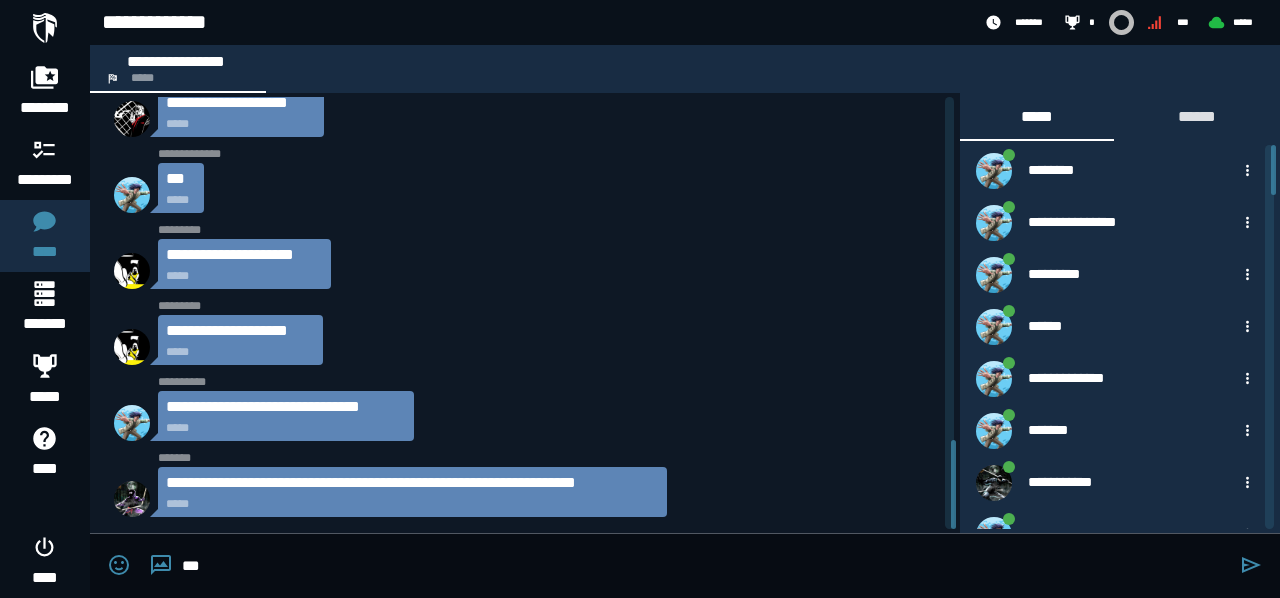 type on "***" 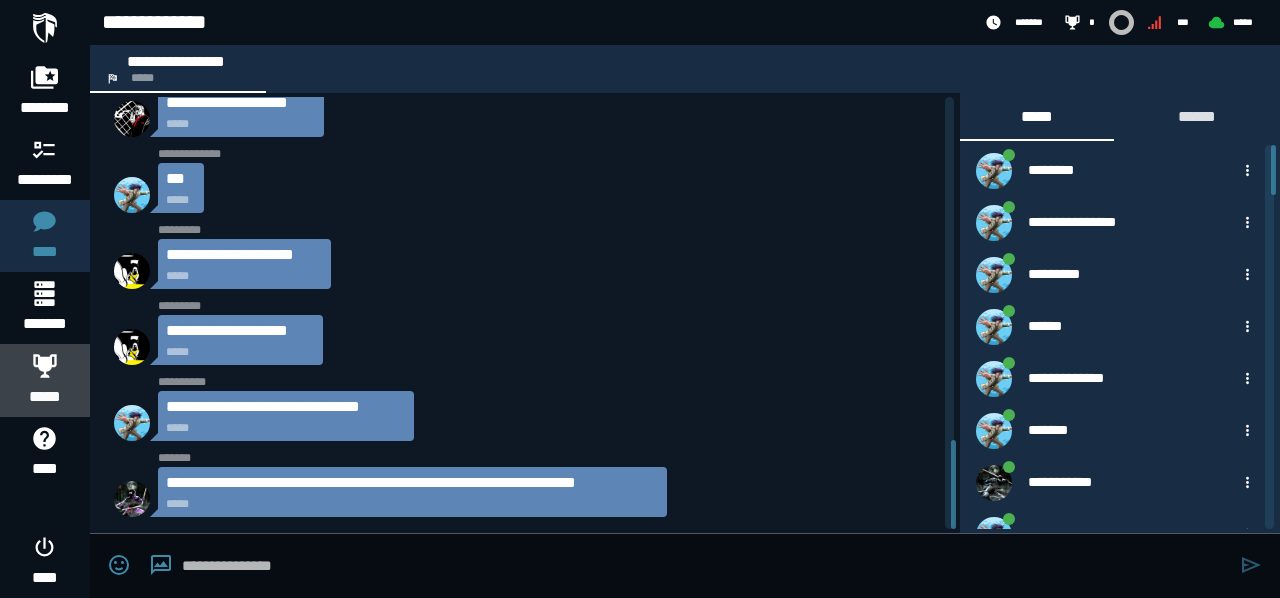 click 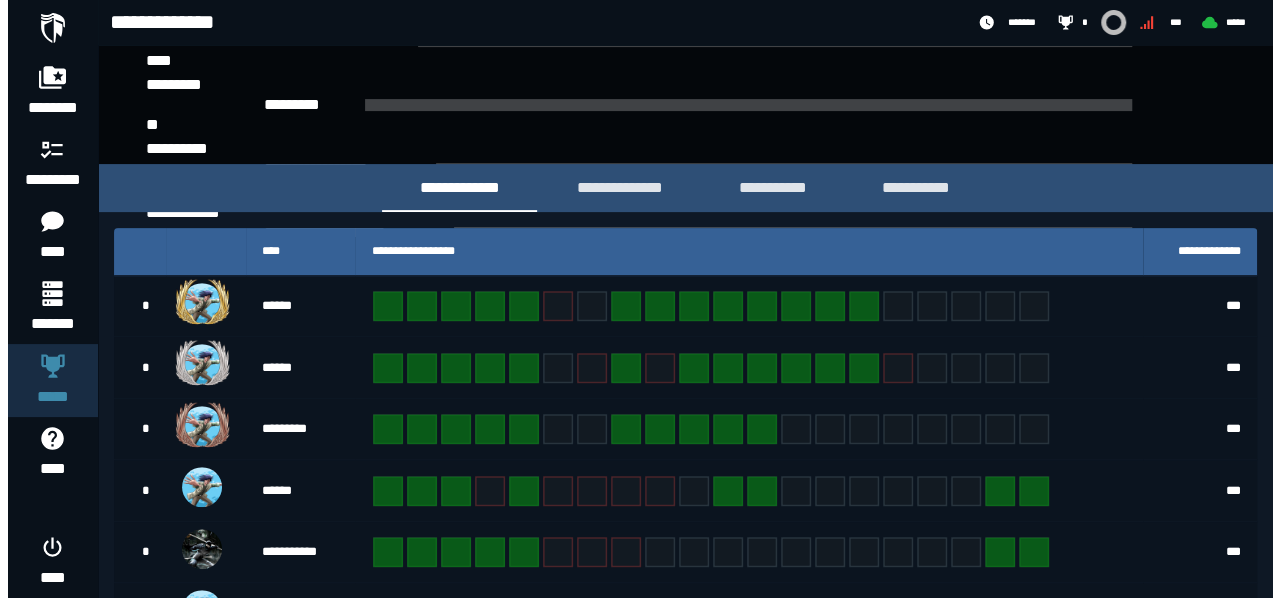 scroll, scrollTop: 0, scrollLeft: 0, axis: both 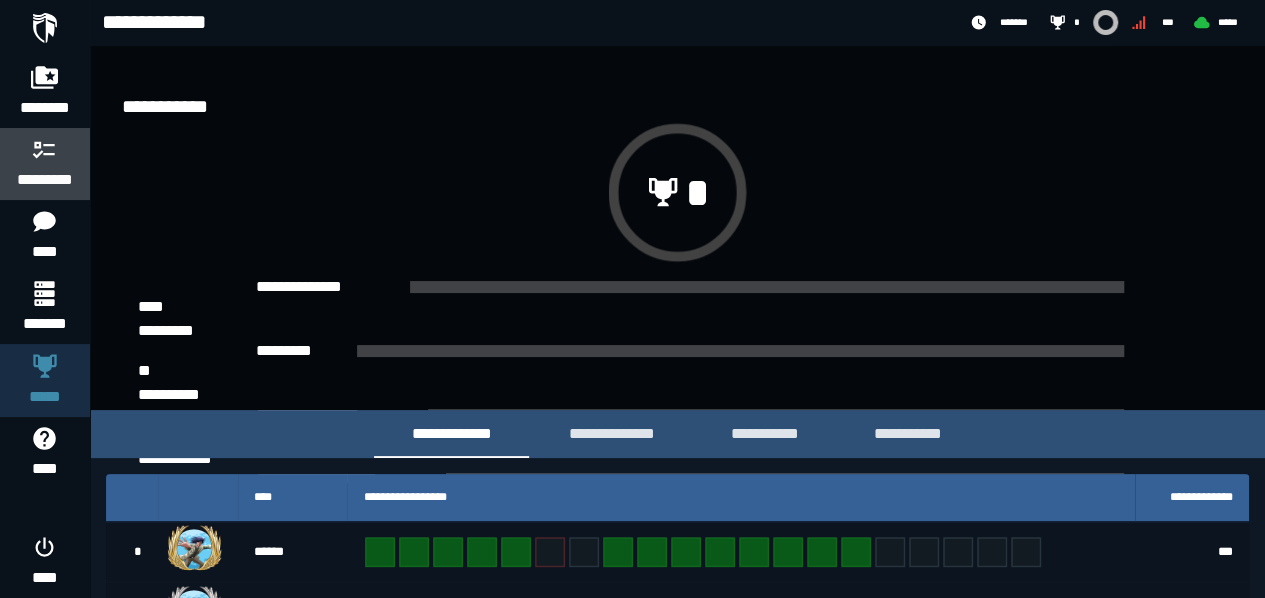 click on "*********" at bounding box center [45, 180] 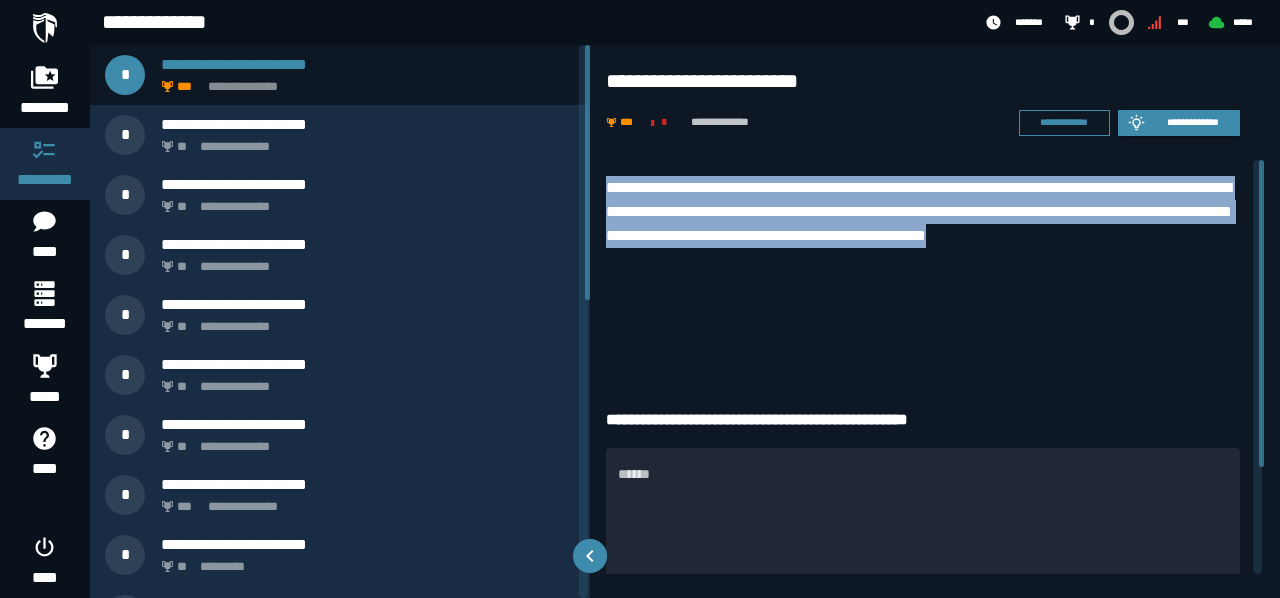 drag, startPoint x: 690, startPoint y: 268, endPoint x: 607, endPoint y: 189, distance: 114.58621 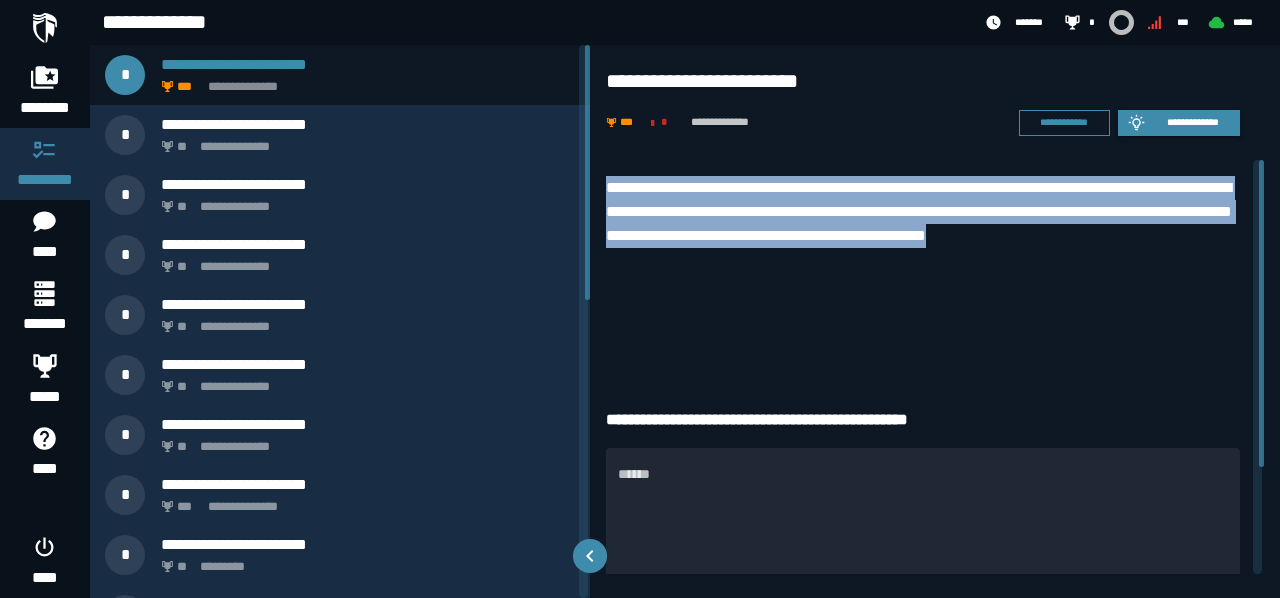 copy on "**********" 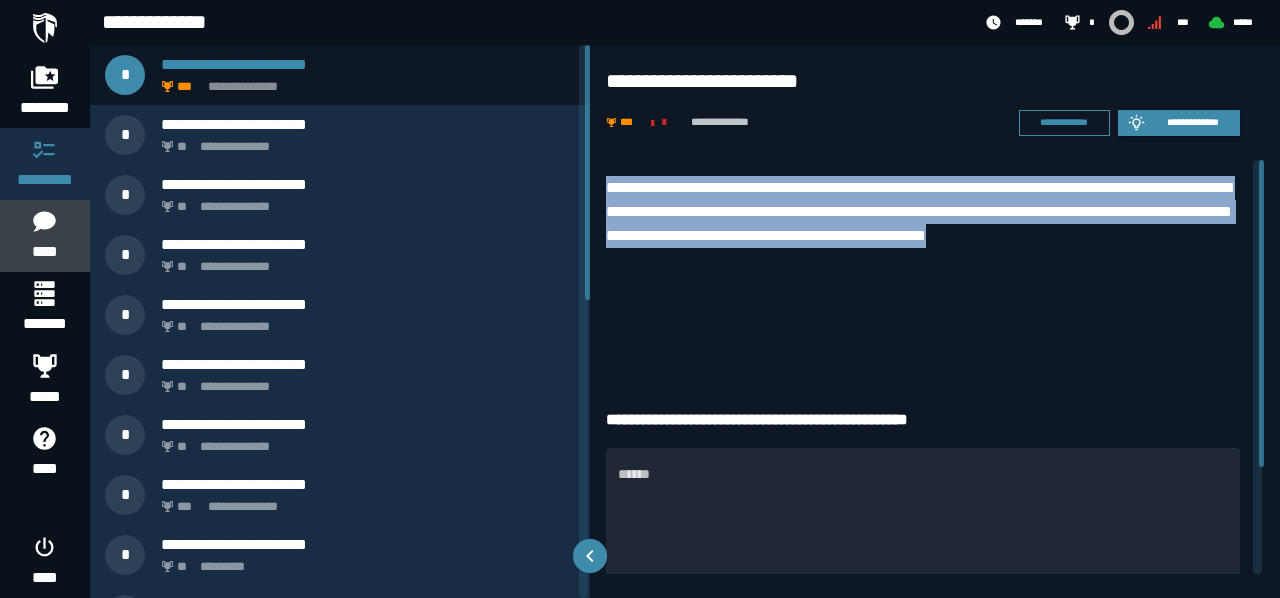 click 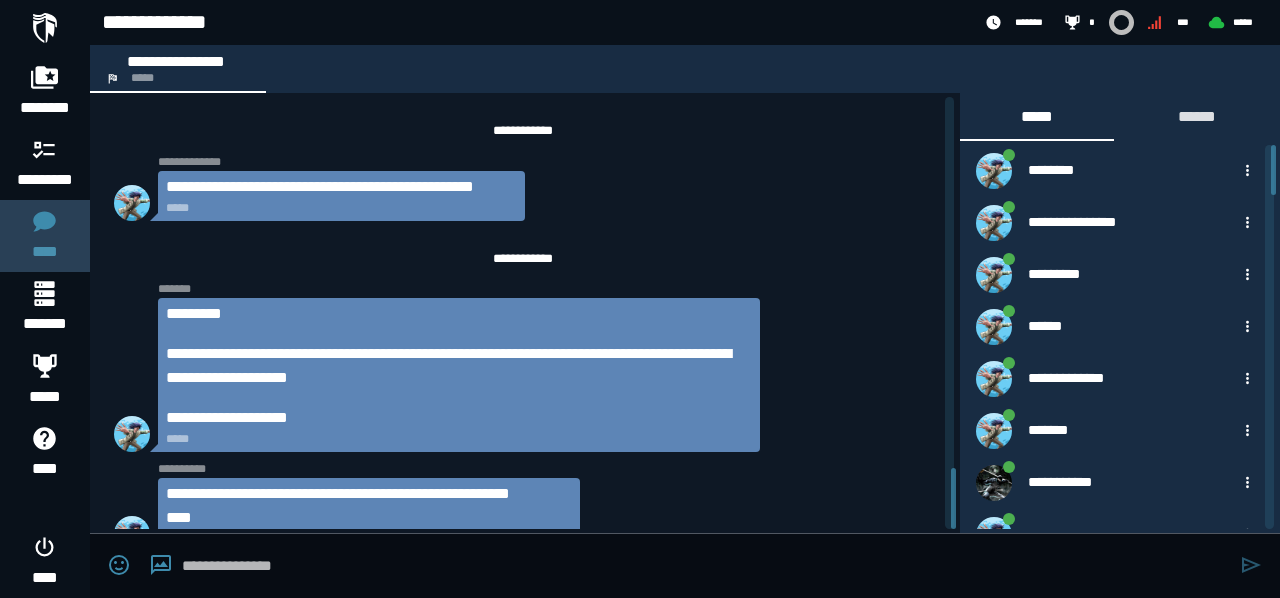 scroll, scrollTop: 2623, scrollLeft: 0, axis: vertical 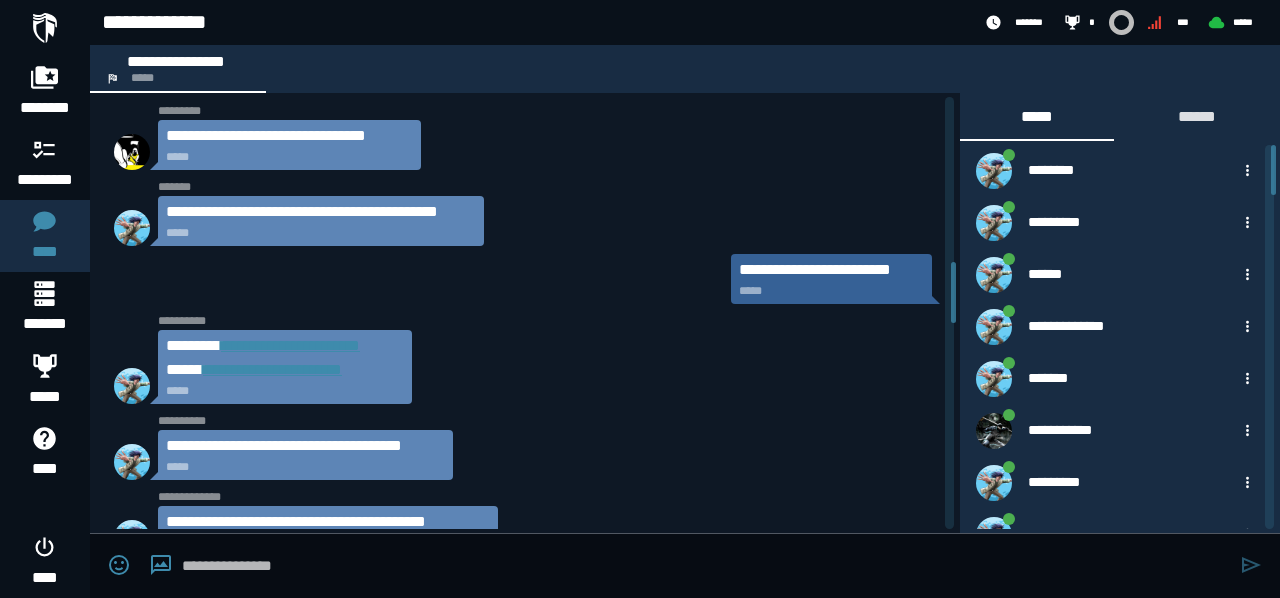 drag, startPoint x: 954, startPoint y: 491, endPoint x: 952, endPoint y: 285, distance: 206.0097 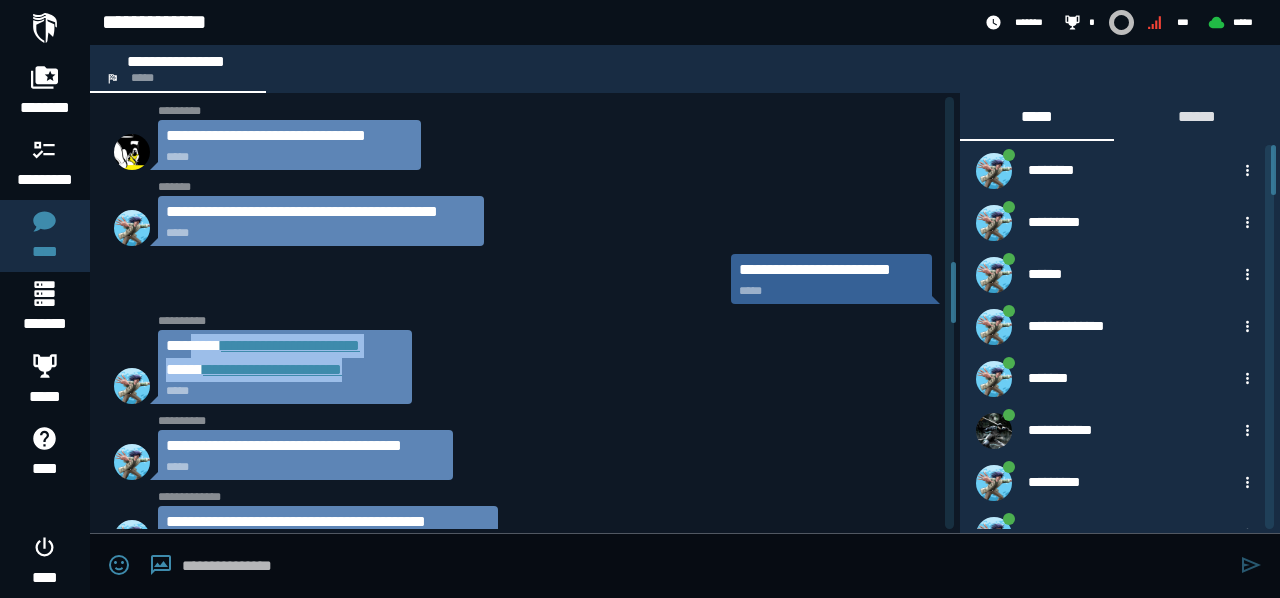 drag, startPoint x: 273, startPoint y: 333, endPoint x: 412, endPoint y: 358, distance: 141.2303 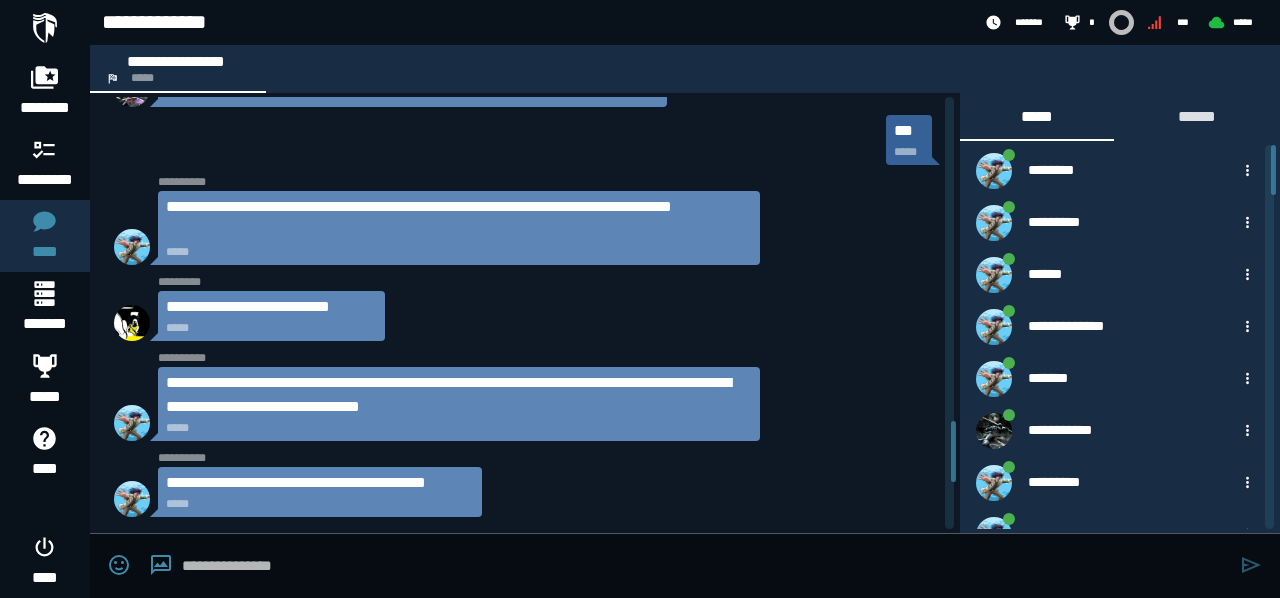 scroll, scrollTop: 2623, scrollLeft: 0, axis: vertical 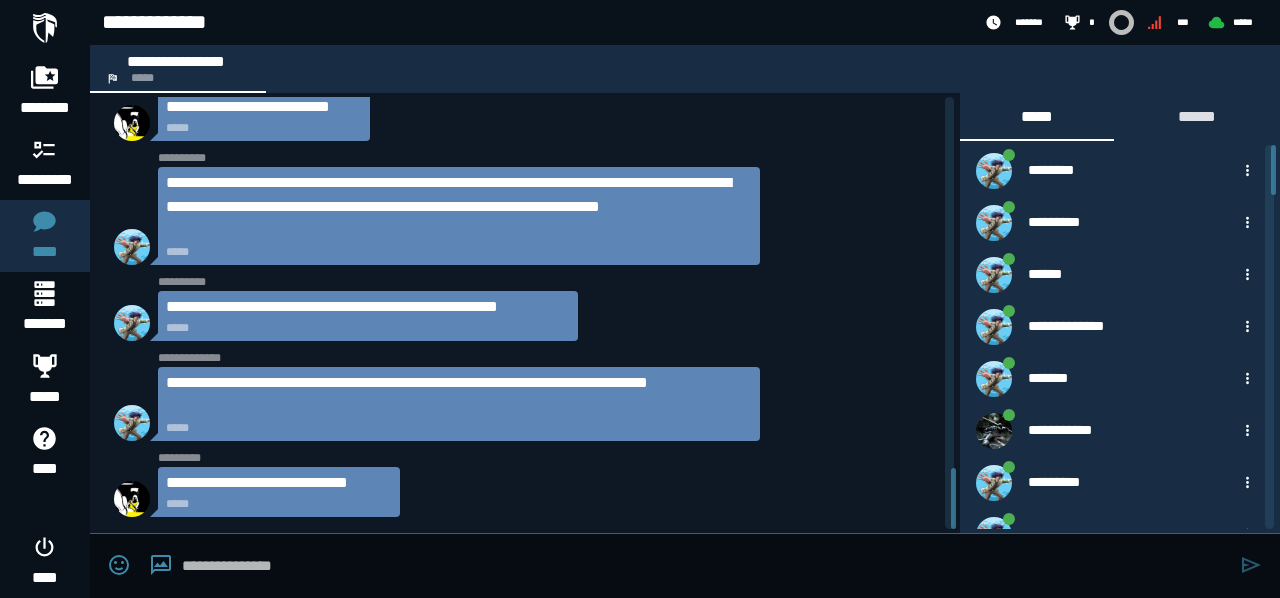 drag, startPoint x: 970, startPoint y: 464, endPoint x: 977, endPoint y: 527, distance: 63.387695 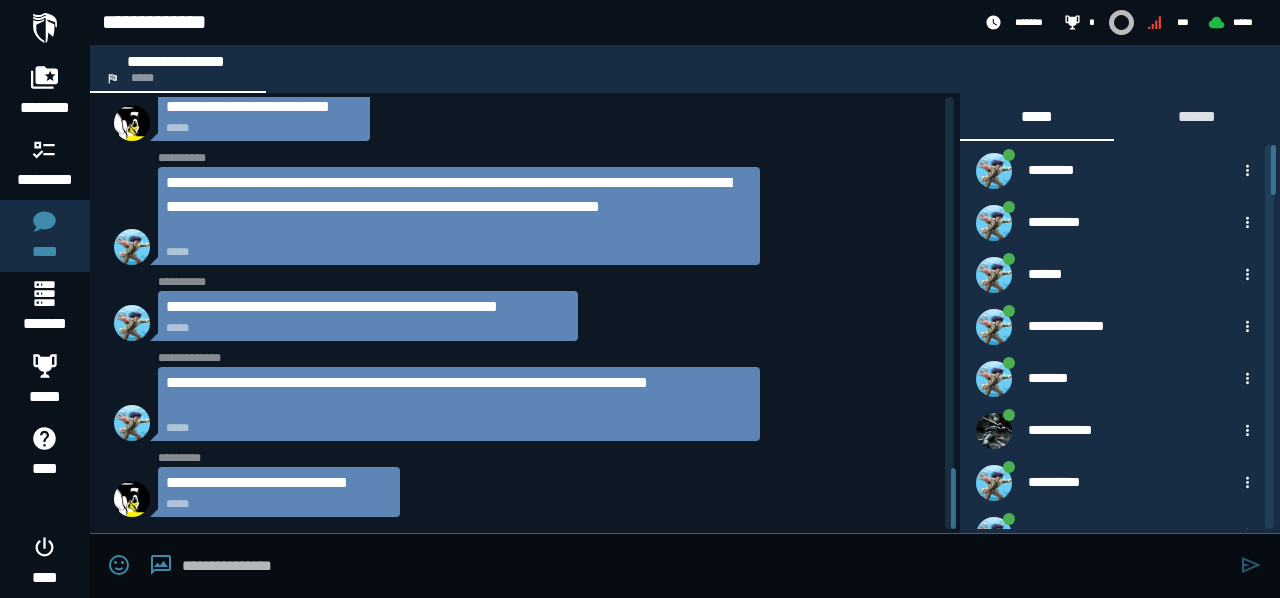 drag, startPoint x: 492, startPoint y: 234, endPoint x: 299, endPoint y: 222, distance: 193.3727 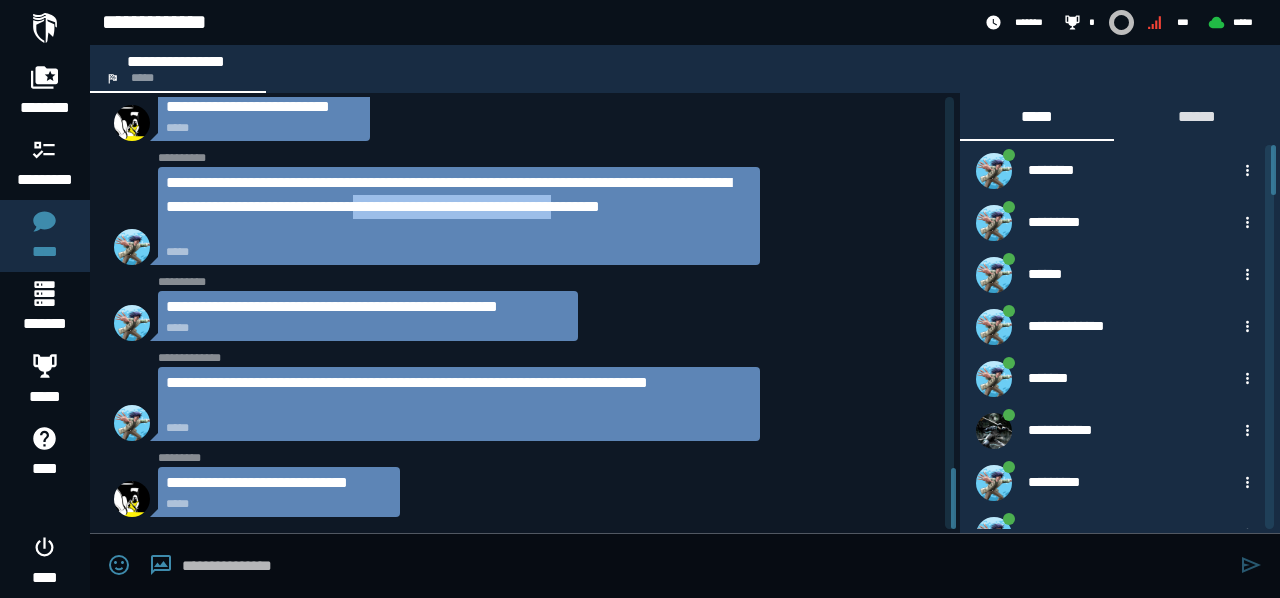 drag, startPoint x: 159, startPoint y: 226, endPoint x: 520, endPoint y: 214, distance: 361.1994 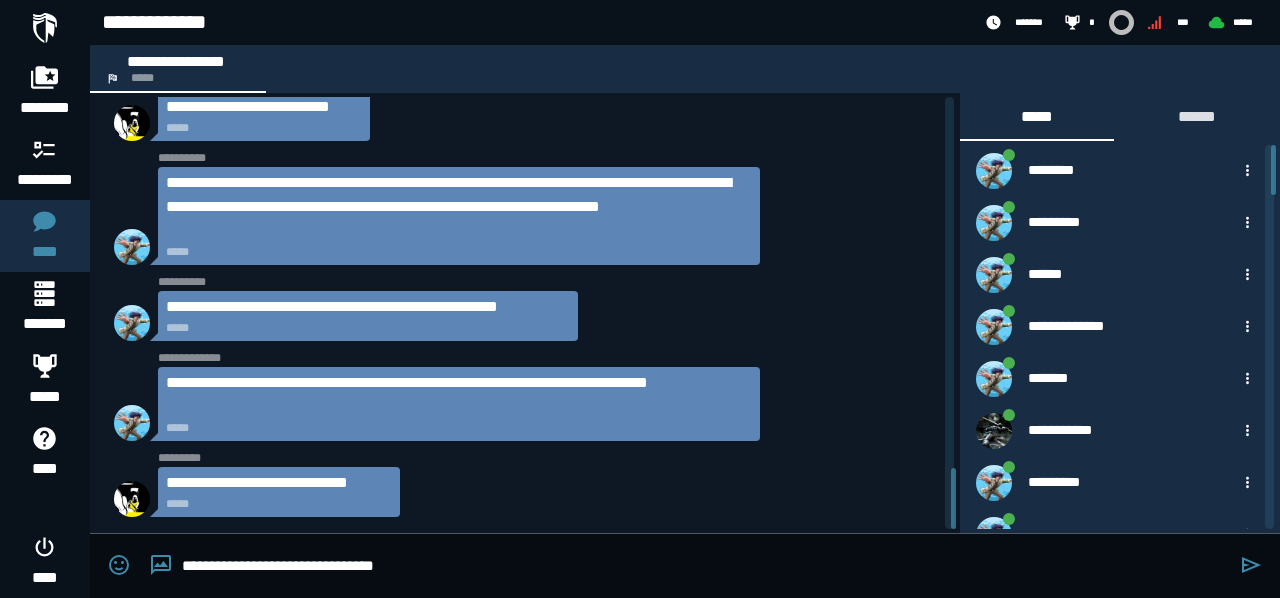 type on "**********" 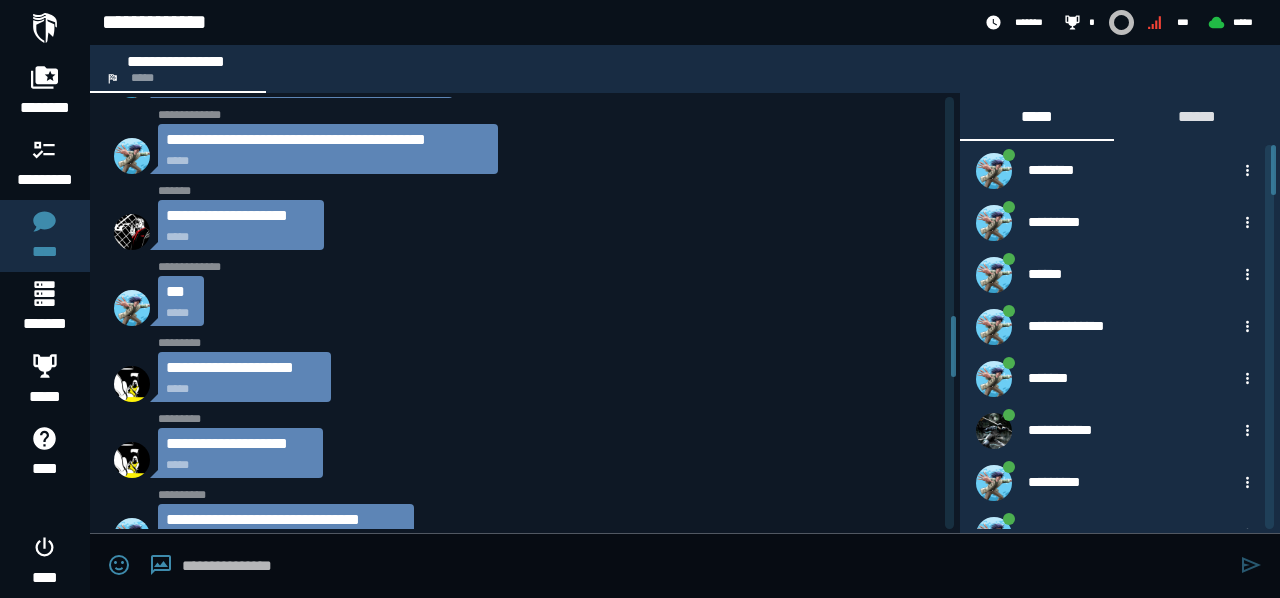 scroll, scrollTop: 2623, scrollLeft: 0, axis: vertical 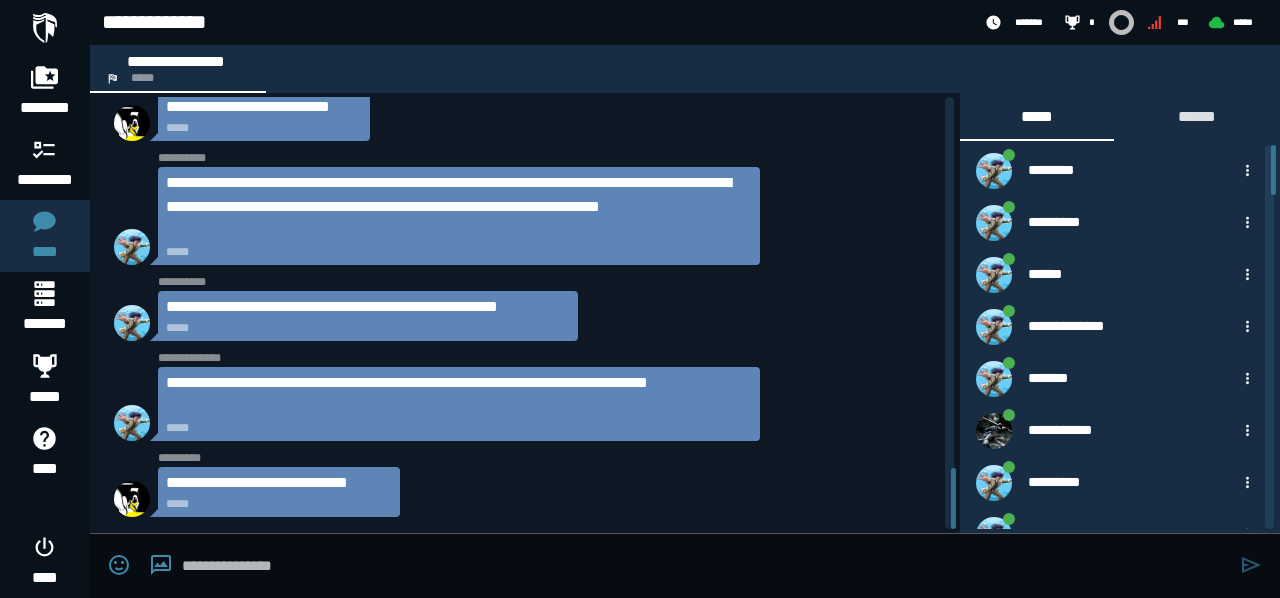 drag, startPoint x: 954, startPoint y: 491, endPoint x: 960, endPoint y: 598, distance: 107.16809 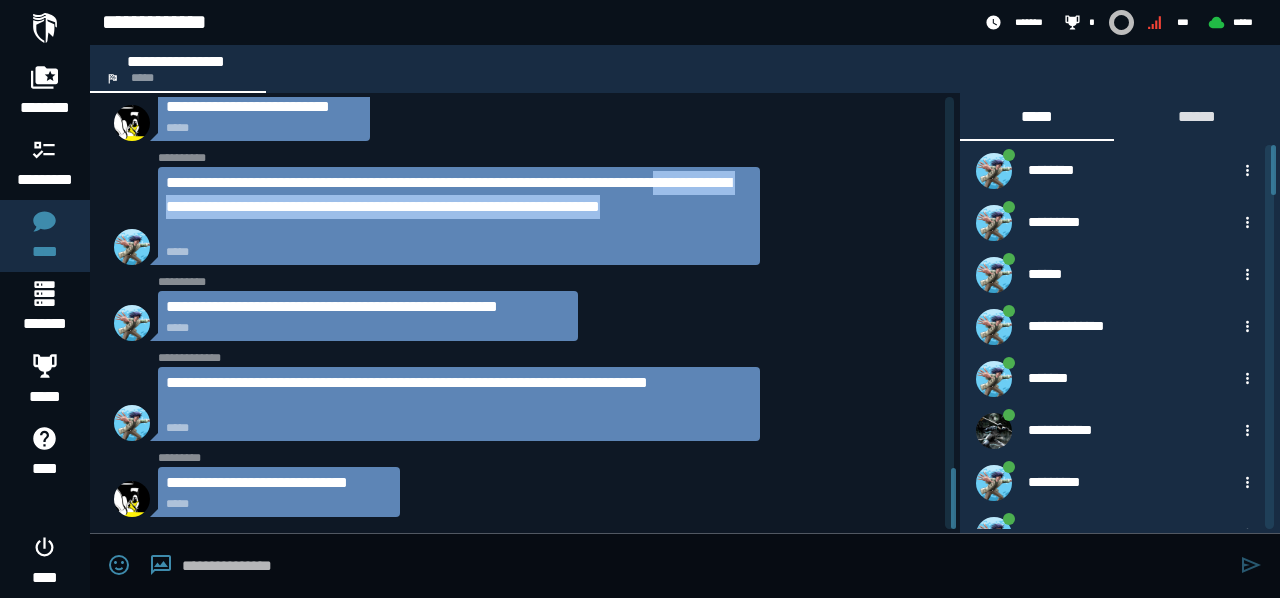 drag, startPoint x: 228, startPoint y: 211, endPoint x: 470, endPoint y: 237, distance: 243.39268 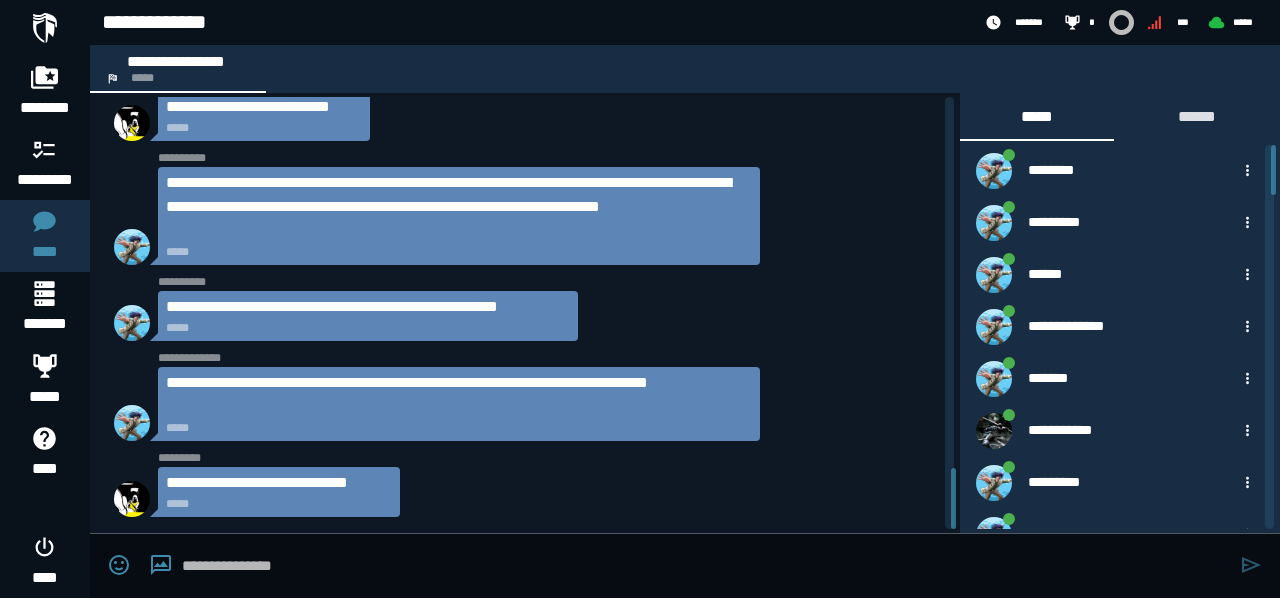 click on "**********" at bounding box center (368, 316) 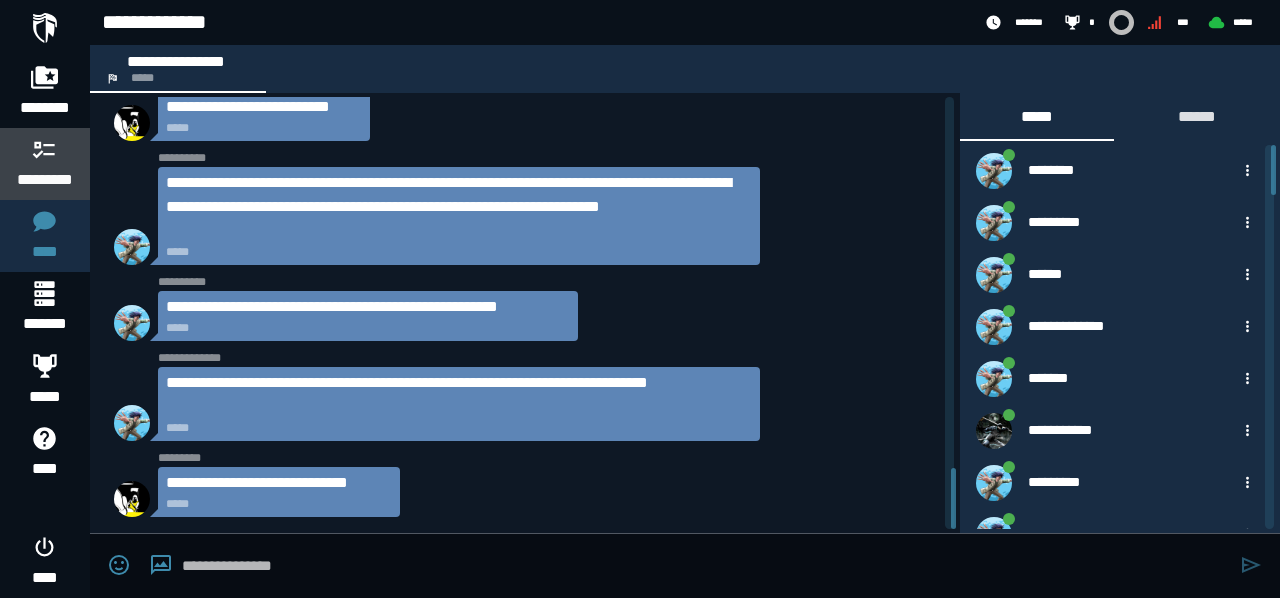 click on "*********" at bounding box center [45, 180] 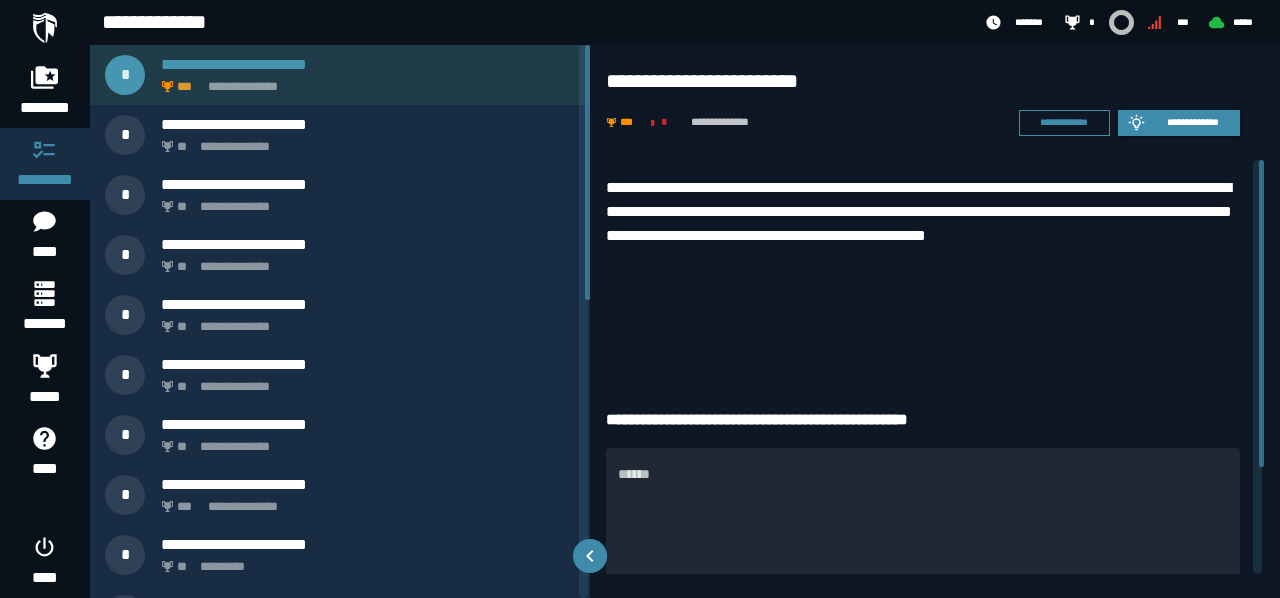 click on "**********" 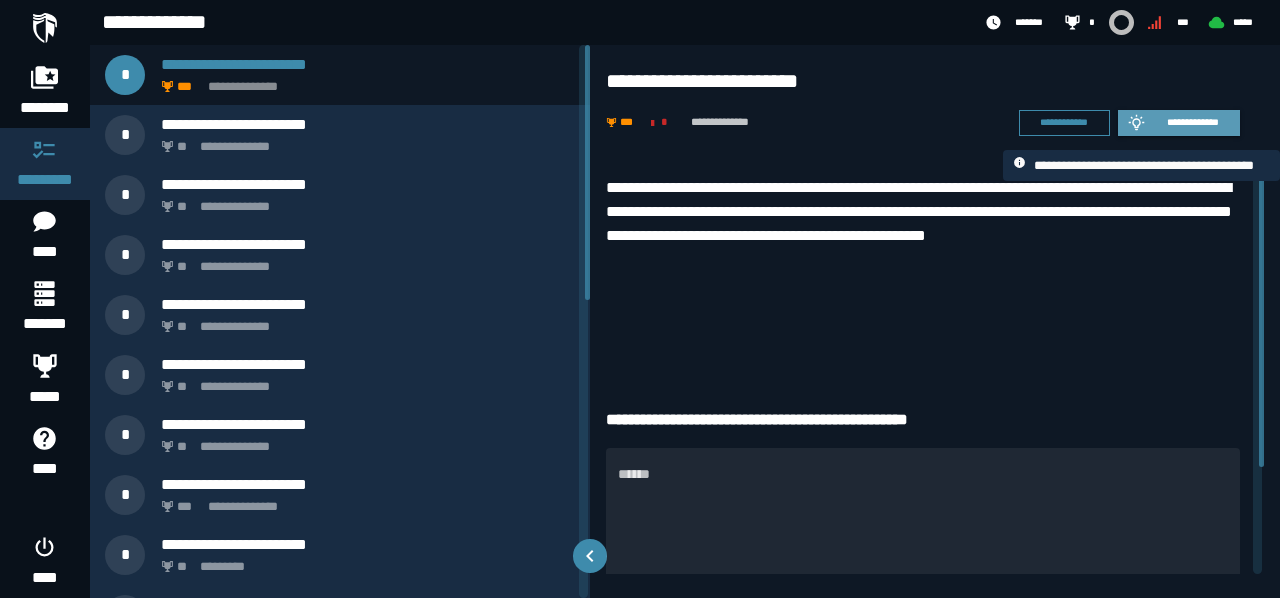 click on "**********" at bounding box center (1193, 122) 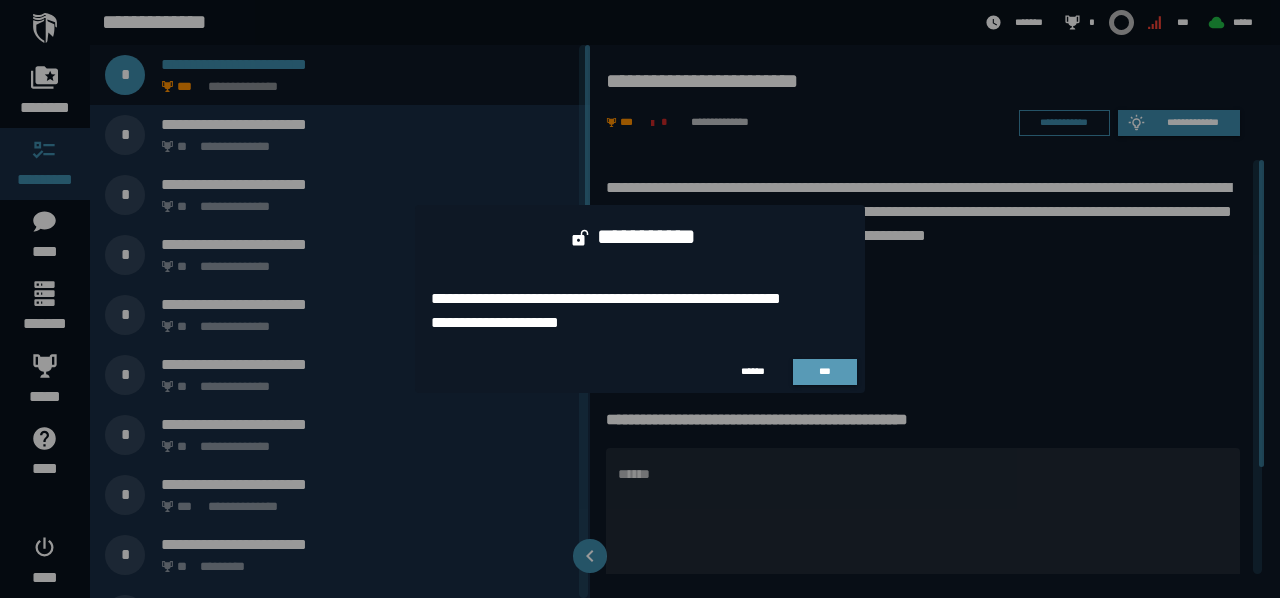click on "***" at bounding box center [825, 371] 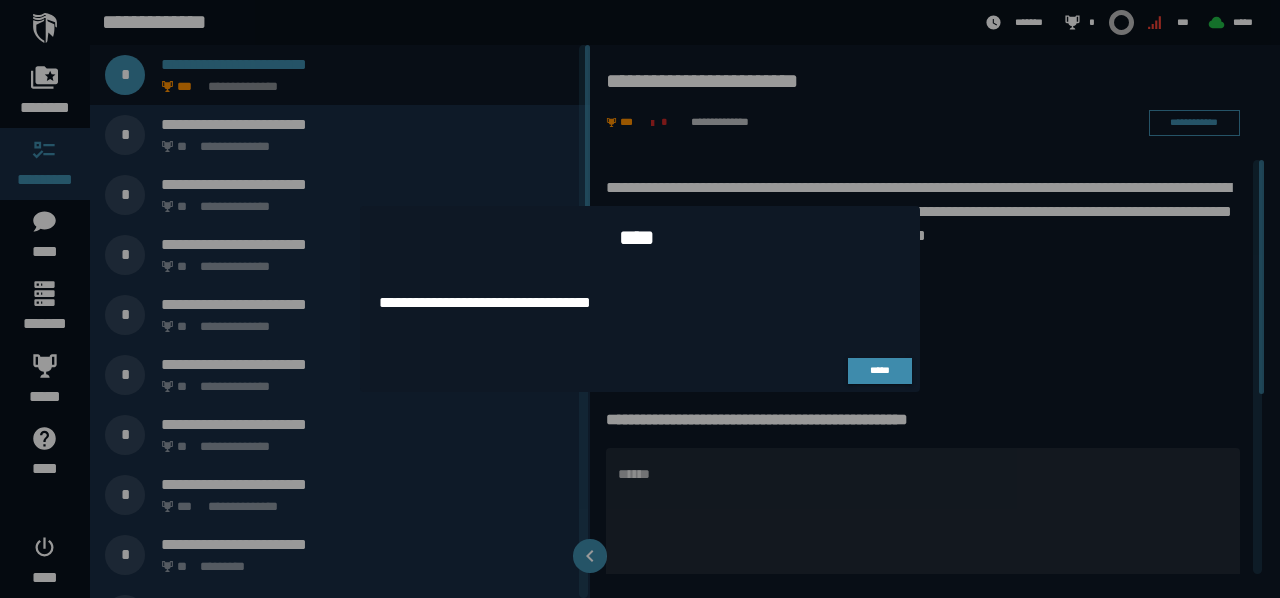 drag, startPoint x: 612, startPoint y: 306, endPoint x: 388, endPoint y: 287, distance: 224.80435 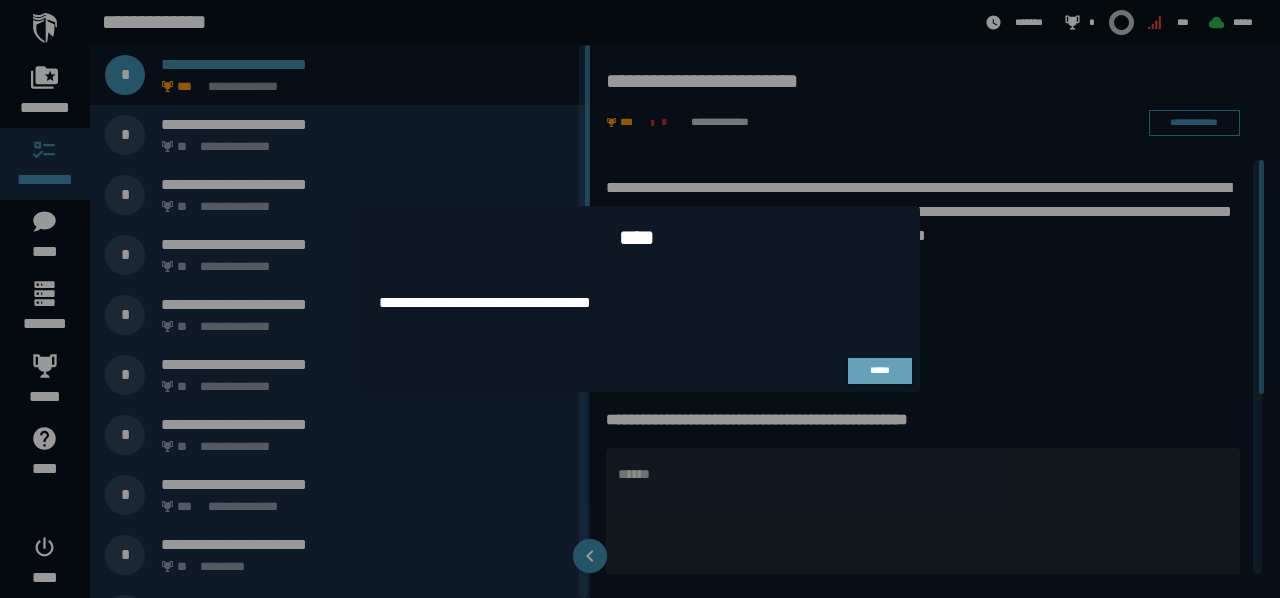 click at bounding box center [640, 299] 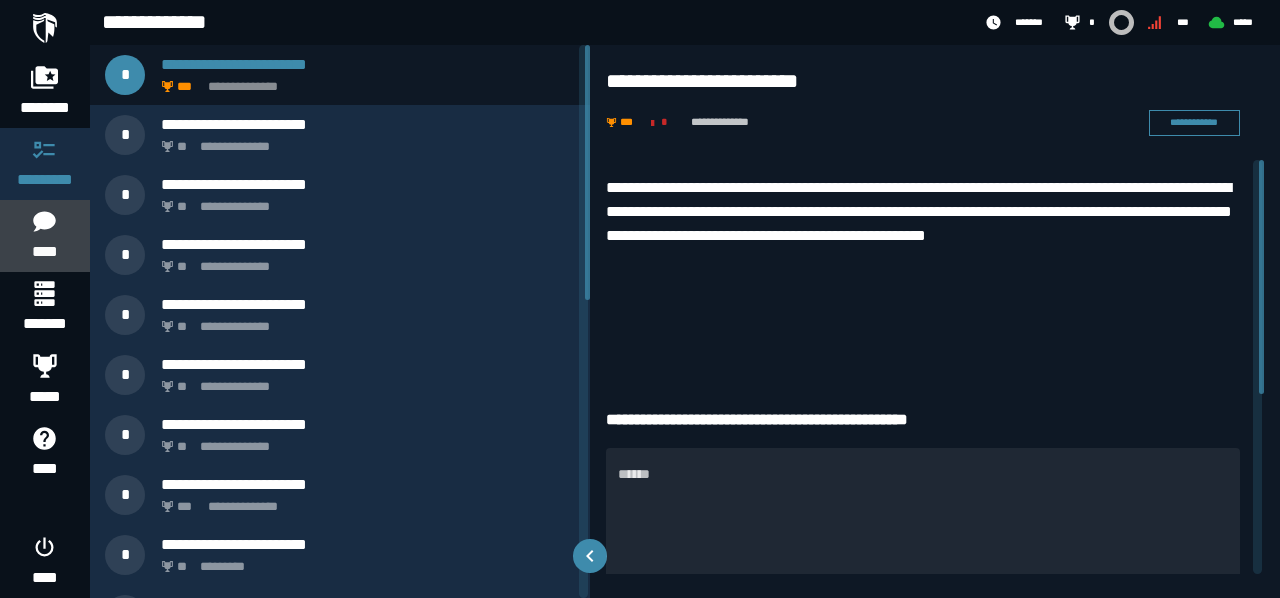 click 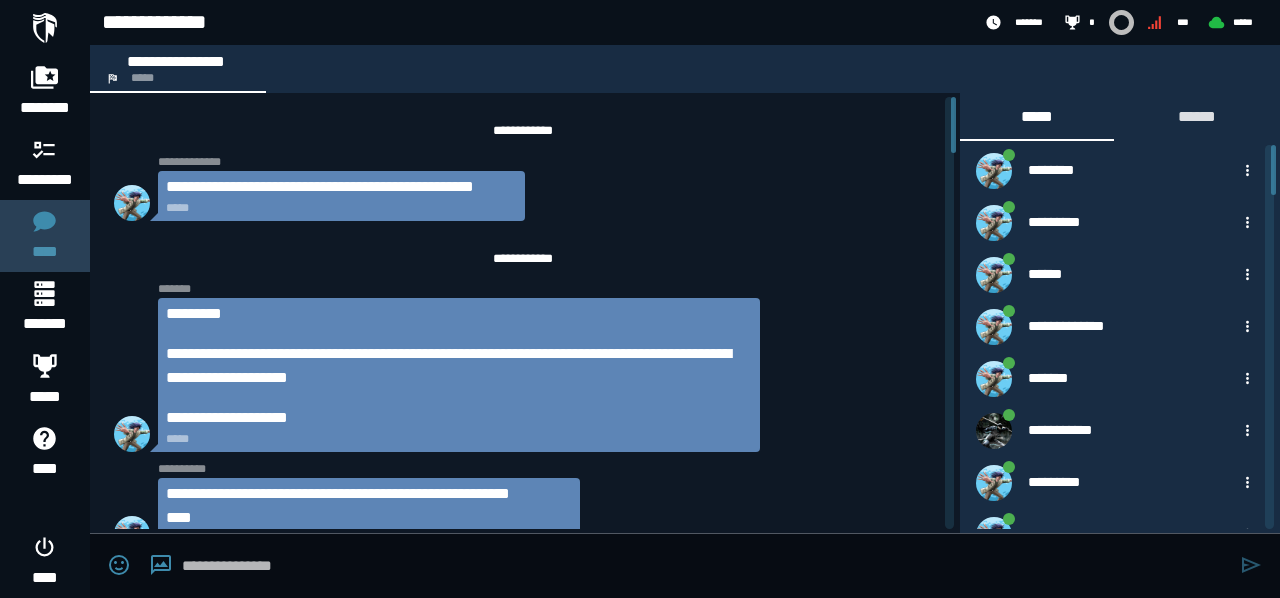 scroll, scrollTop: 2909, scrollLeft: 0, axis: vertical 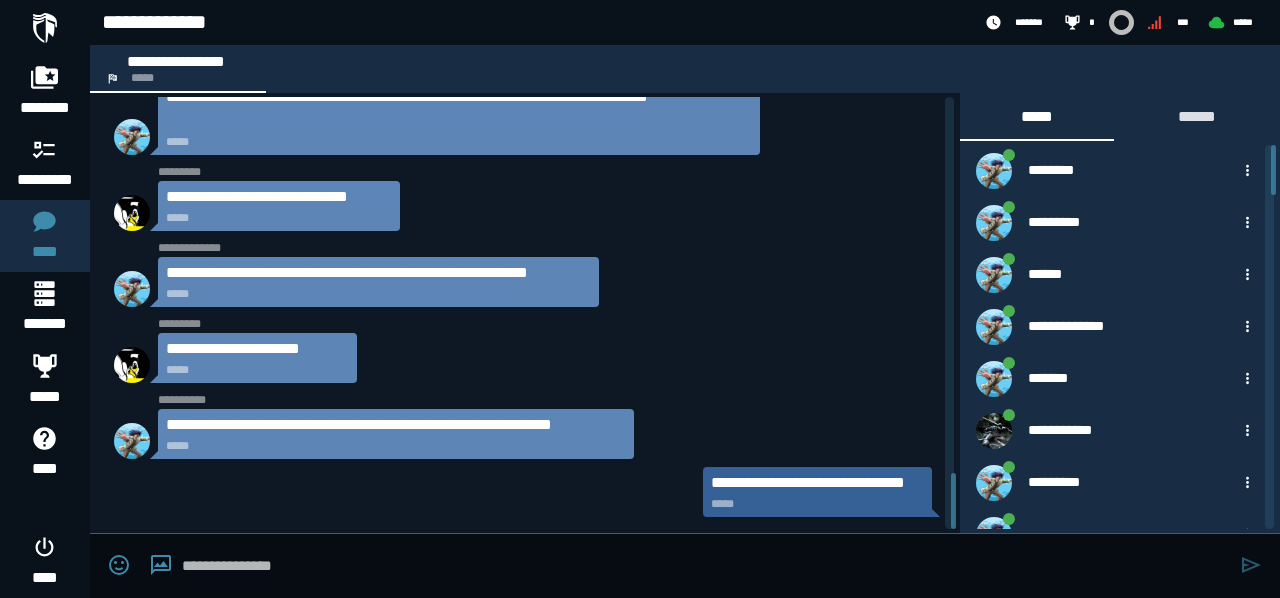 drag, startPoint x: 954, startPoint y: 492, endPoint x: 996, endPoint y: 540, distance: 63.780876 